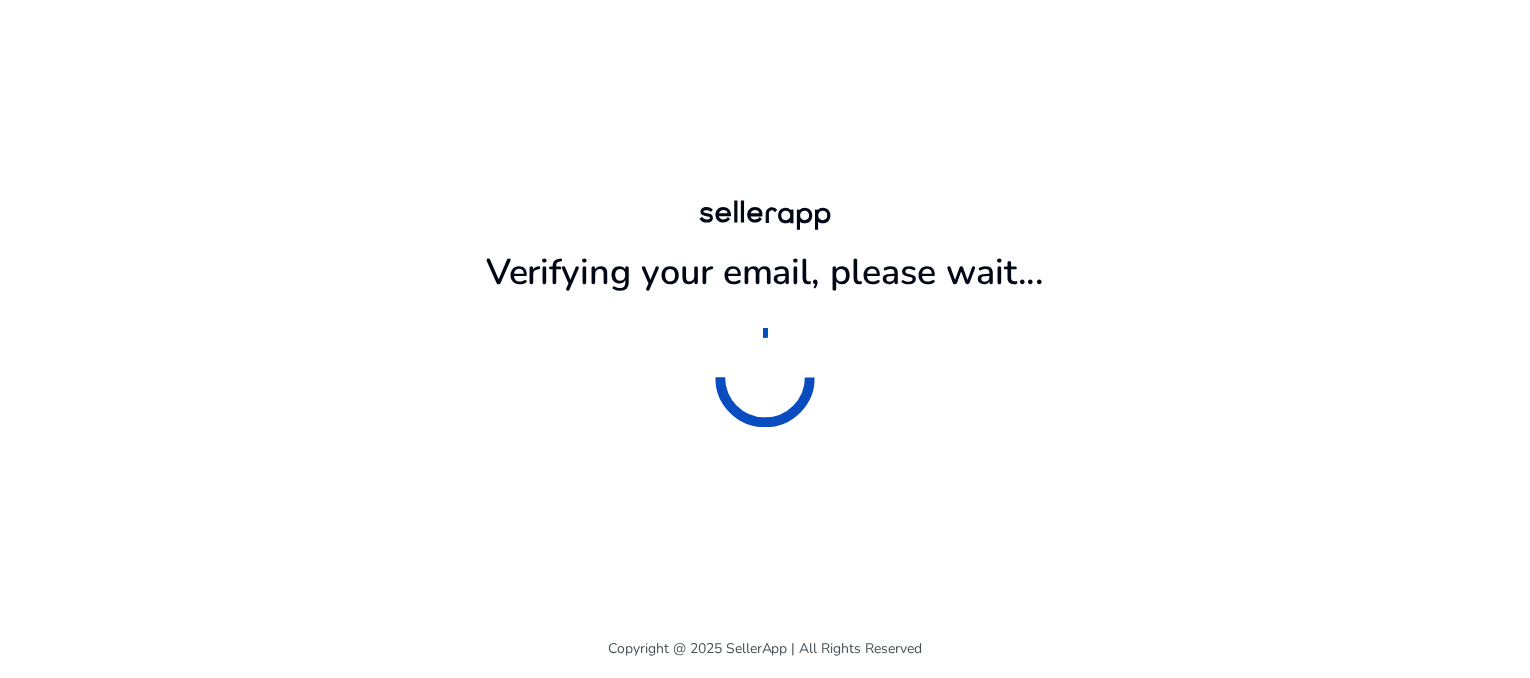 scroll, scrollTop: 0, scrollLeft: 0, axis: both 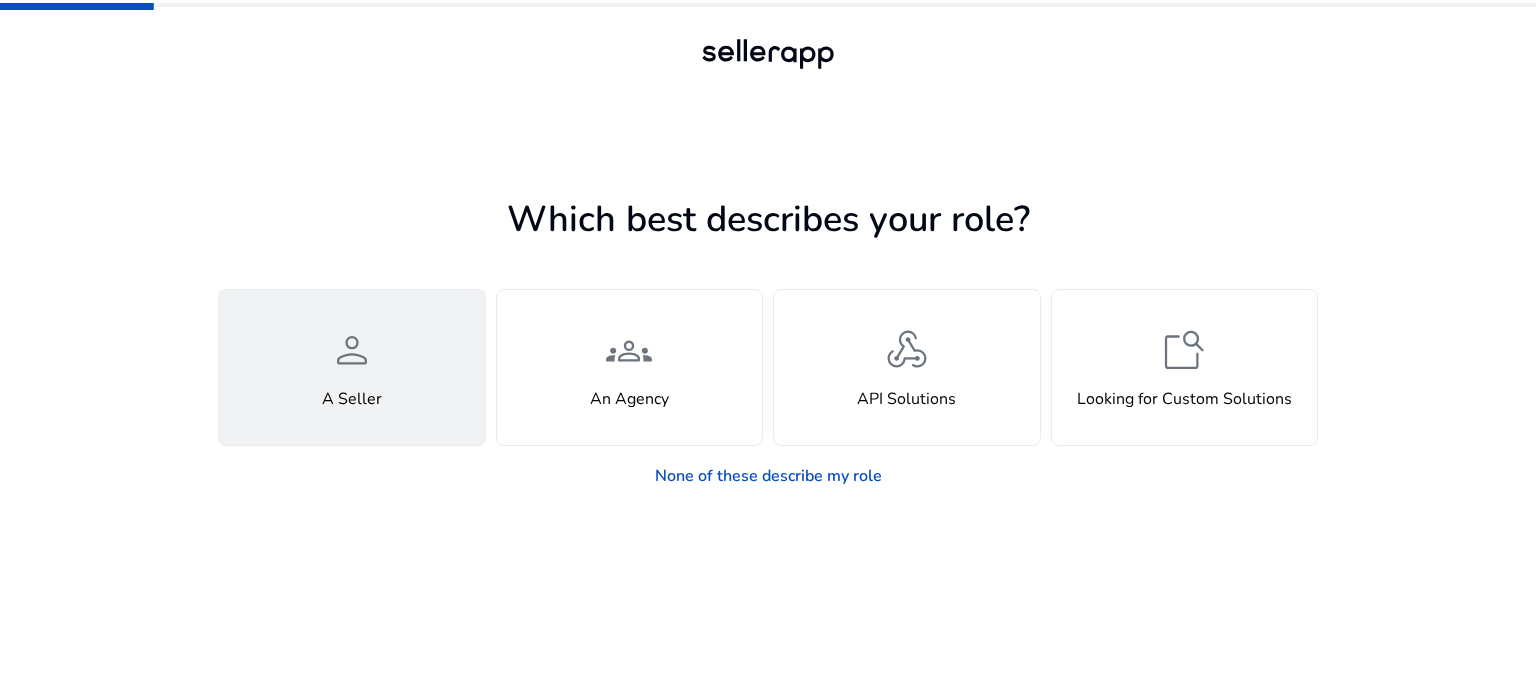 click on "person  A Seller" 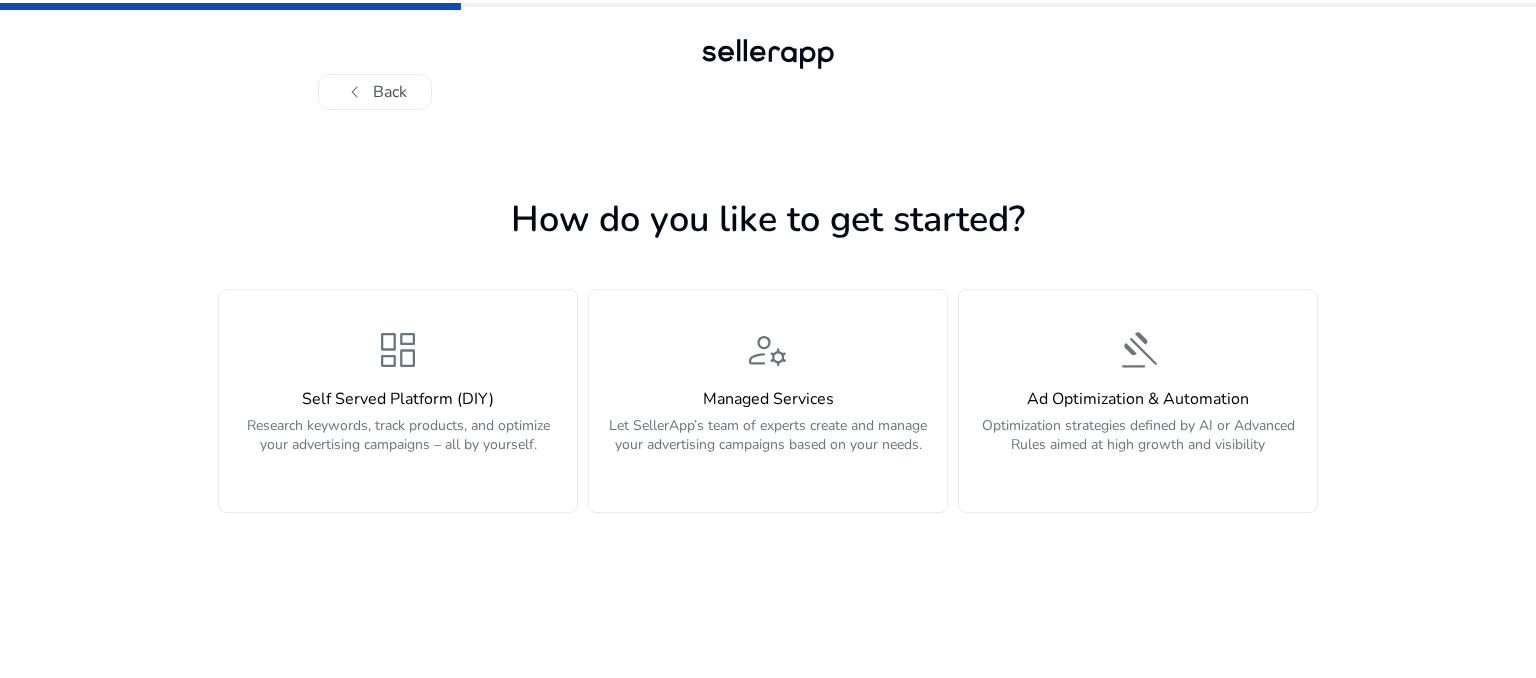 click on "dashboard" 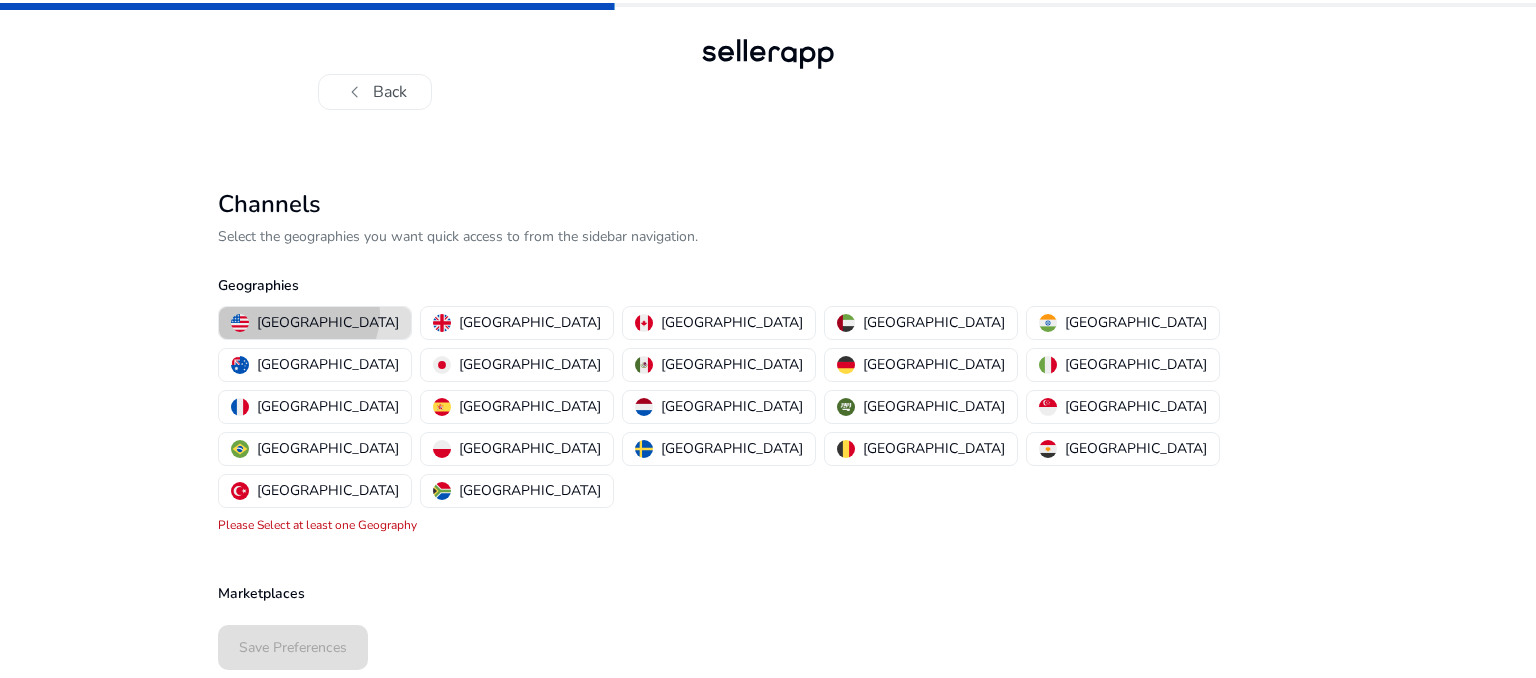 click on "[GEOGRAPHIC_DATA]" at bounding box center (328, 322) 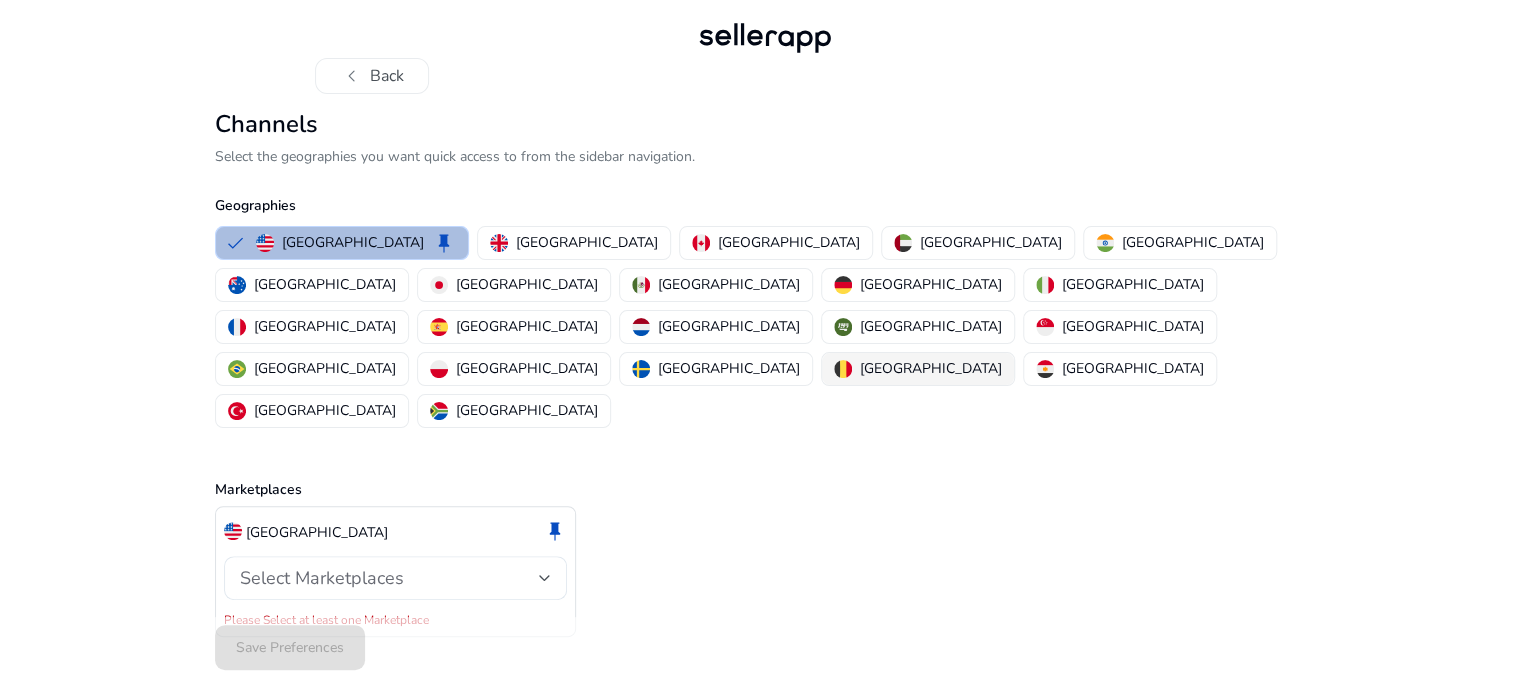 scroll, scrollTop: 31, scrollLeft: 0, axis: vertical 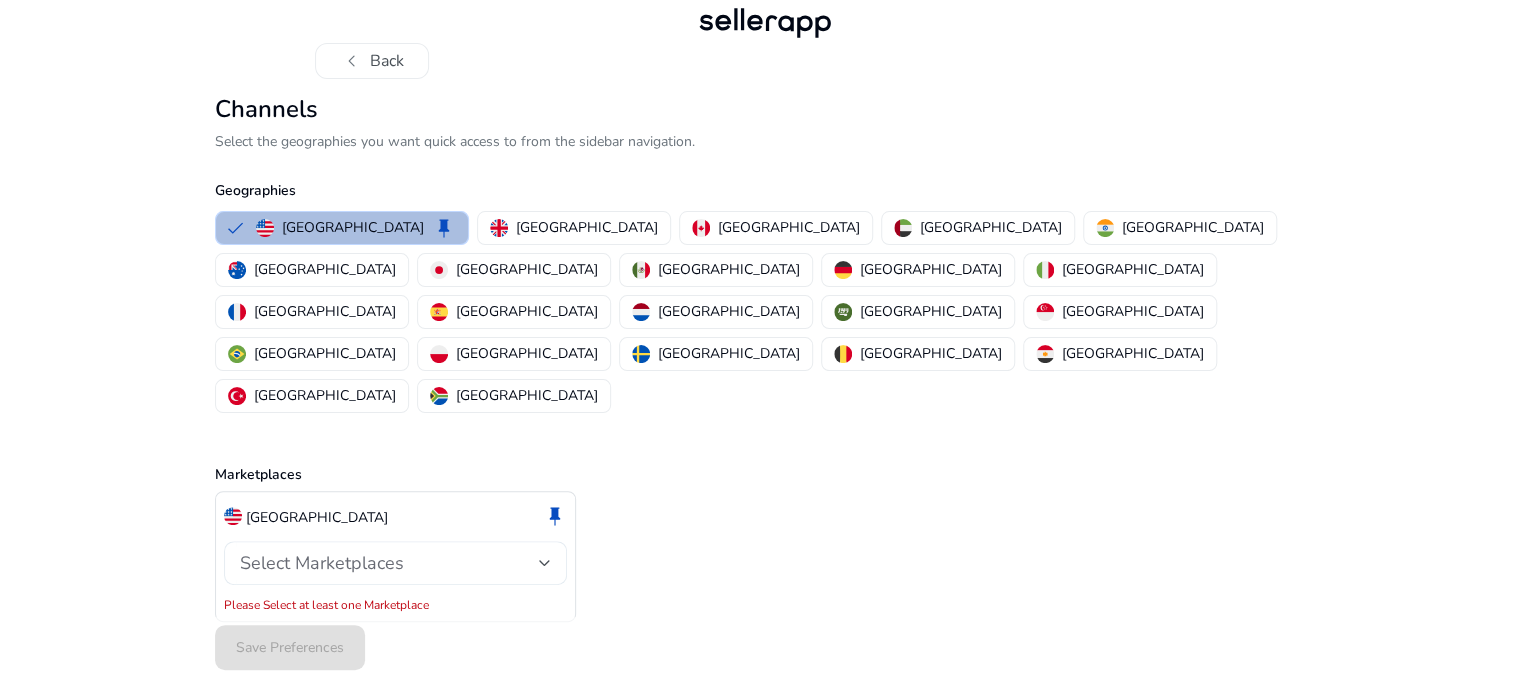 click on "Select Marketplaces" at bounding box center (389, 563) 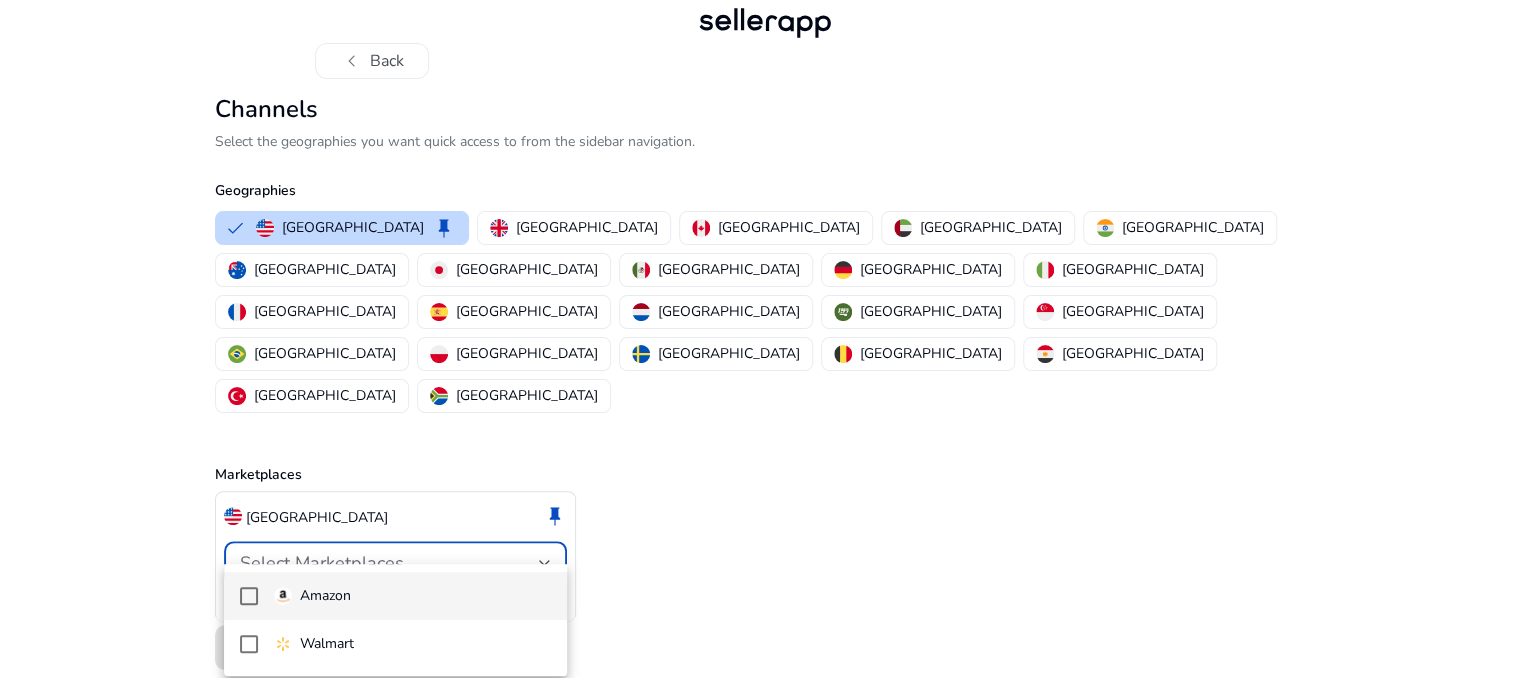 click on "Amazon" at bounding box center (325, 596) 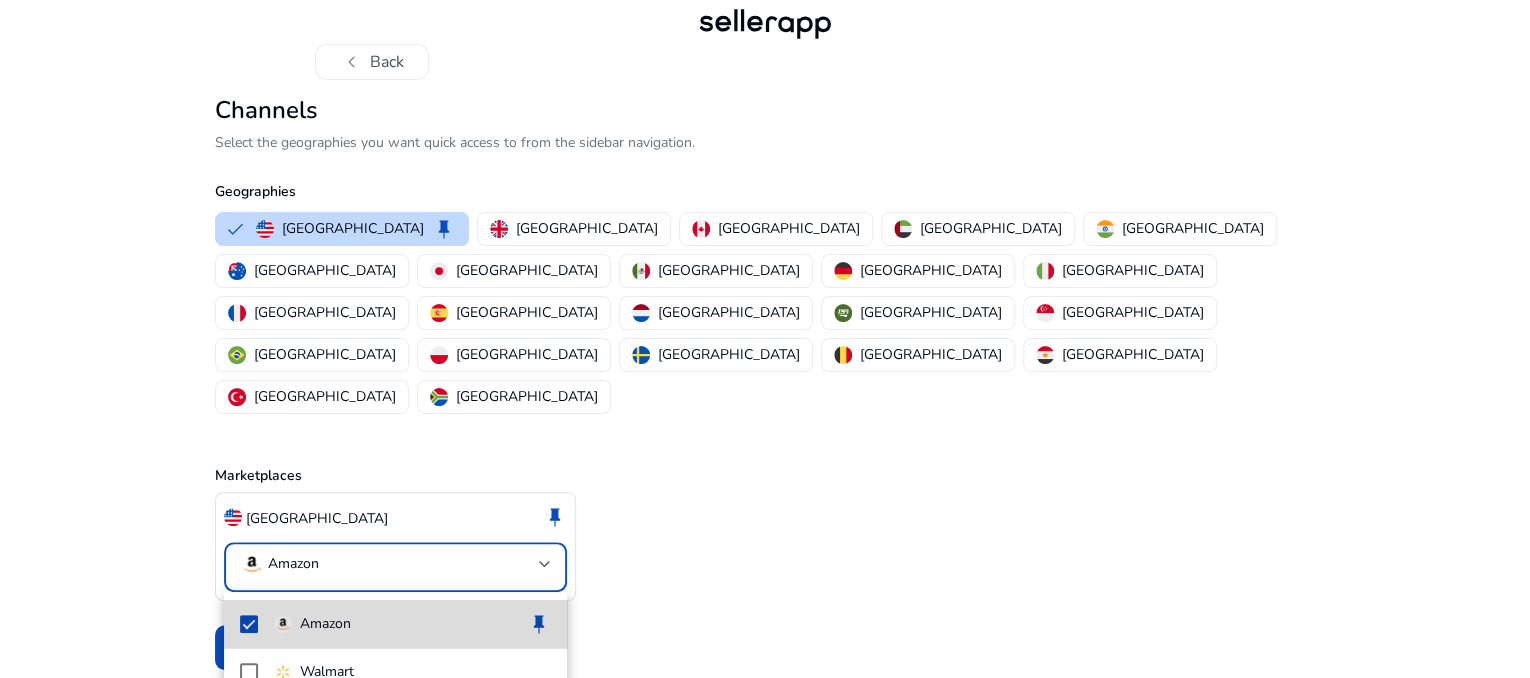 scroll, scrollTop: 8, scrollLeft: 0, axis: vertical 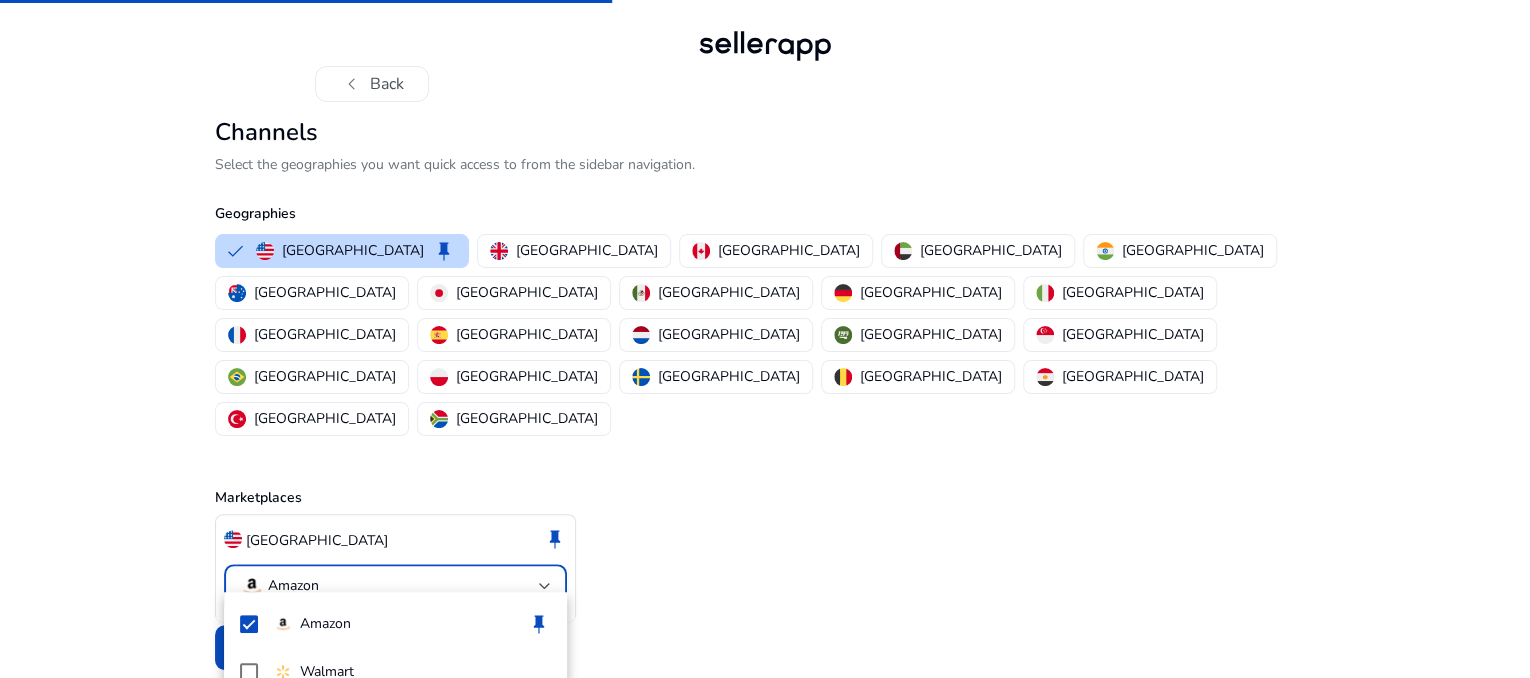 click at bounding box center (765, 339) 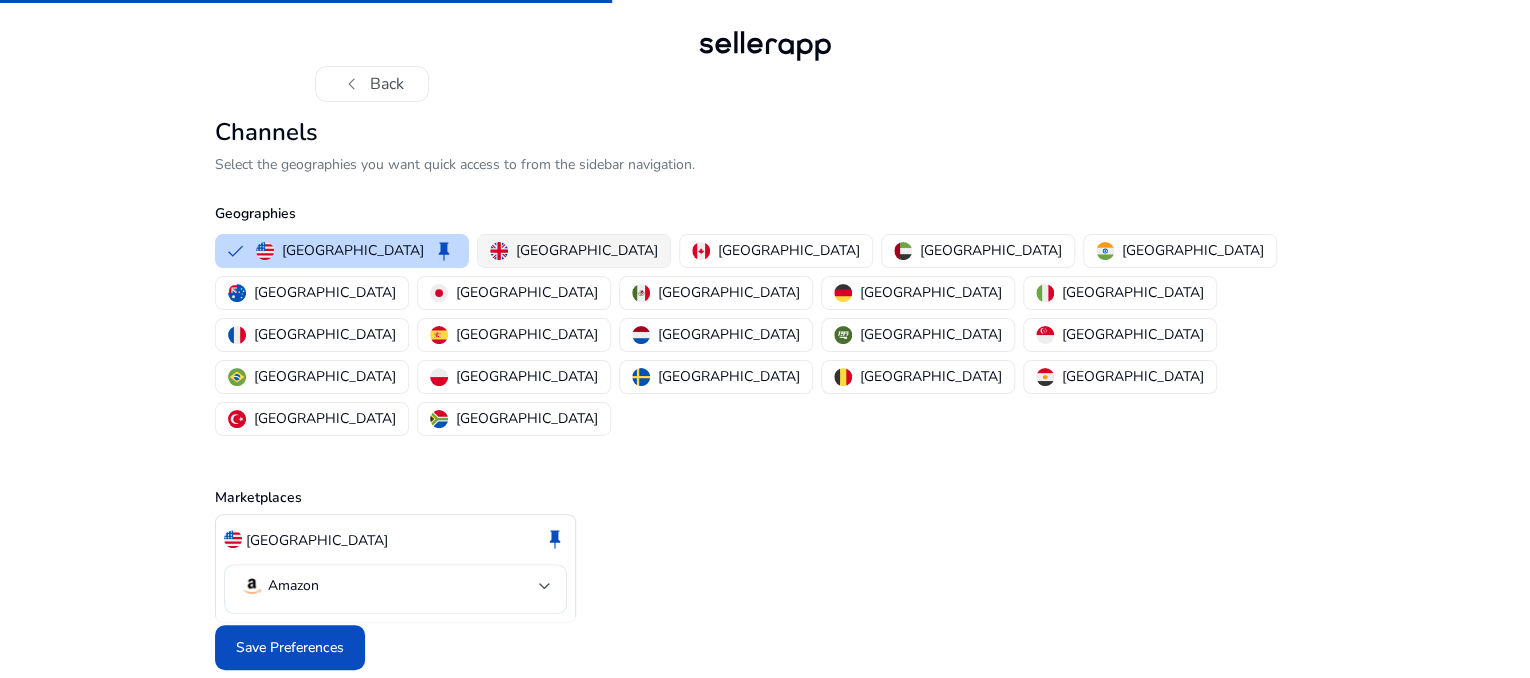 click on "[GEOGRAPHIC_DATA]" at bounding box center [587, 250] 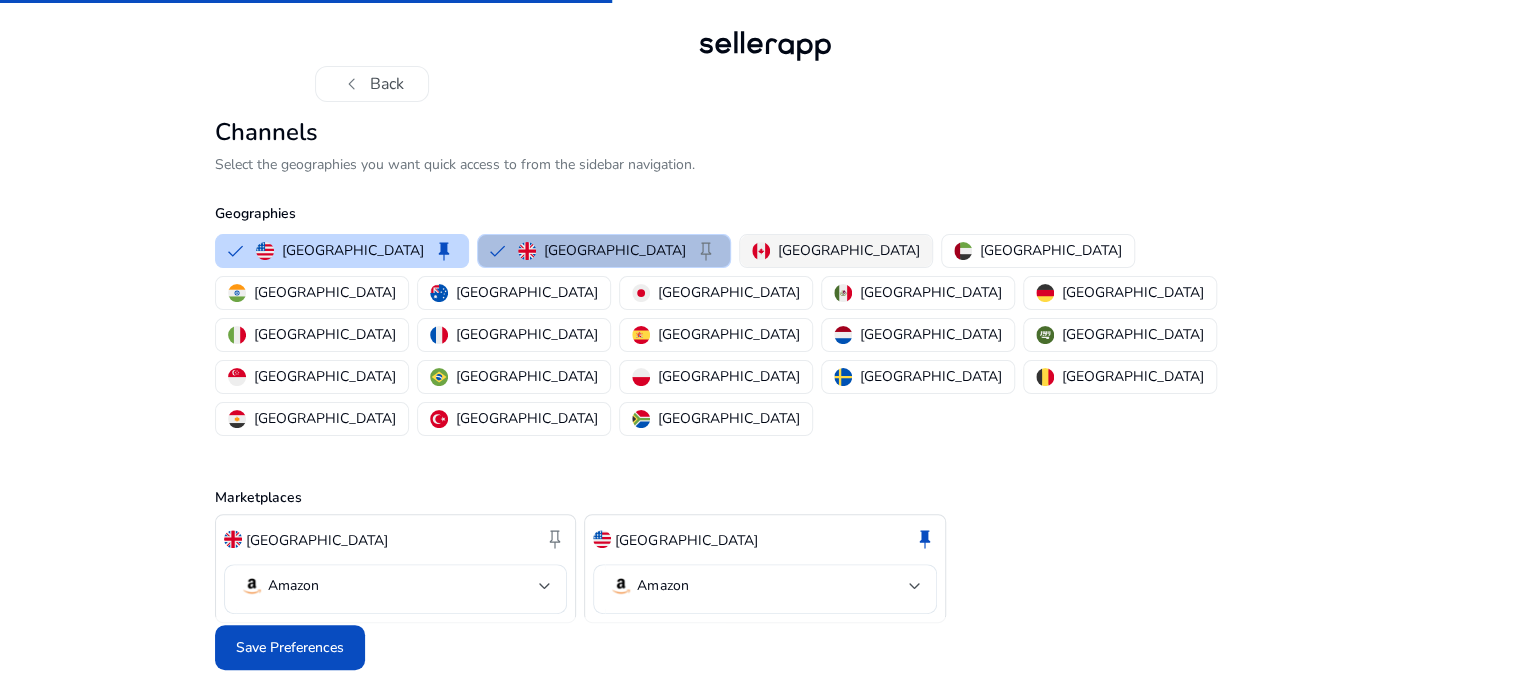 click on "[GEOGRAPHIC_DATA]" at bounding box center [849, 250] 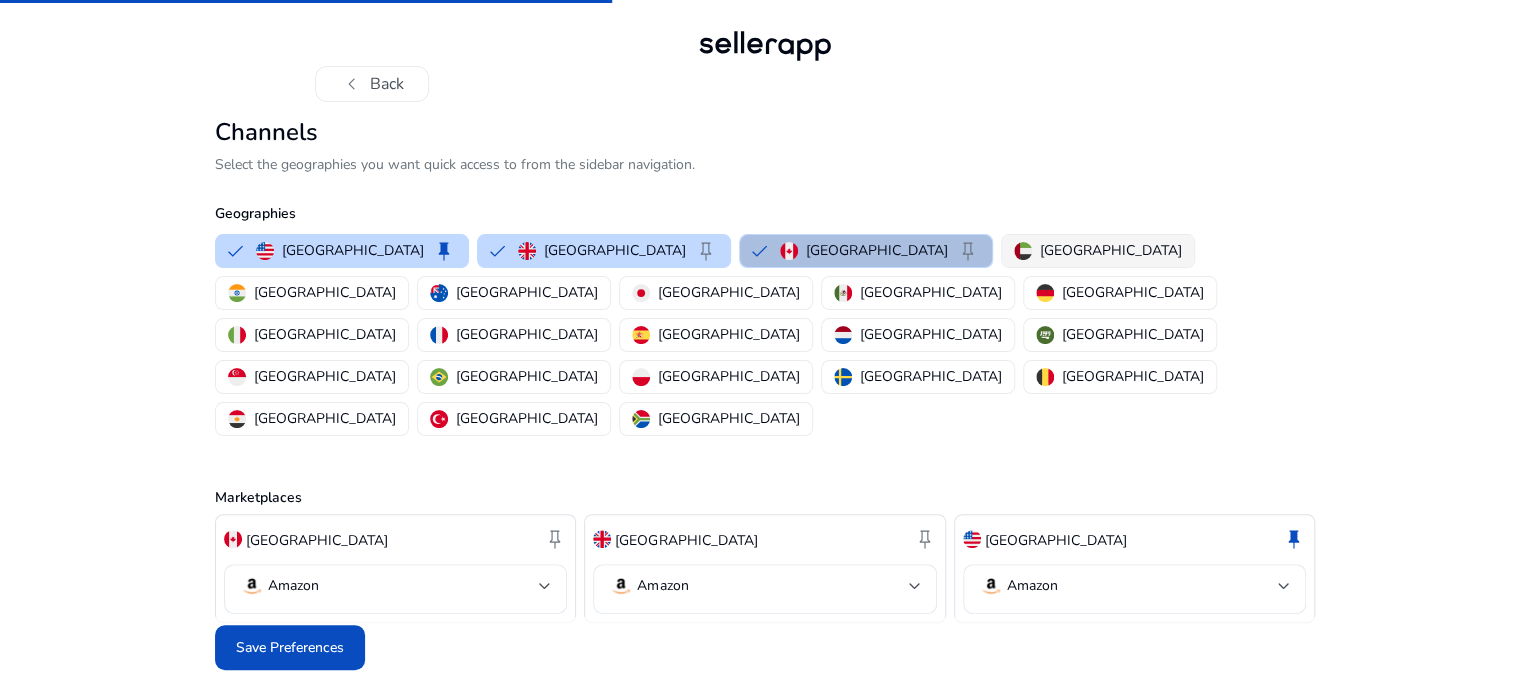 click on "[GEOGRAPHIC_DATA]" at bounding box center [1098, 251] 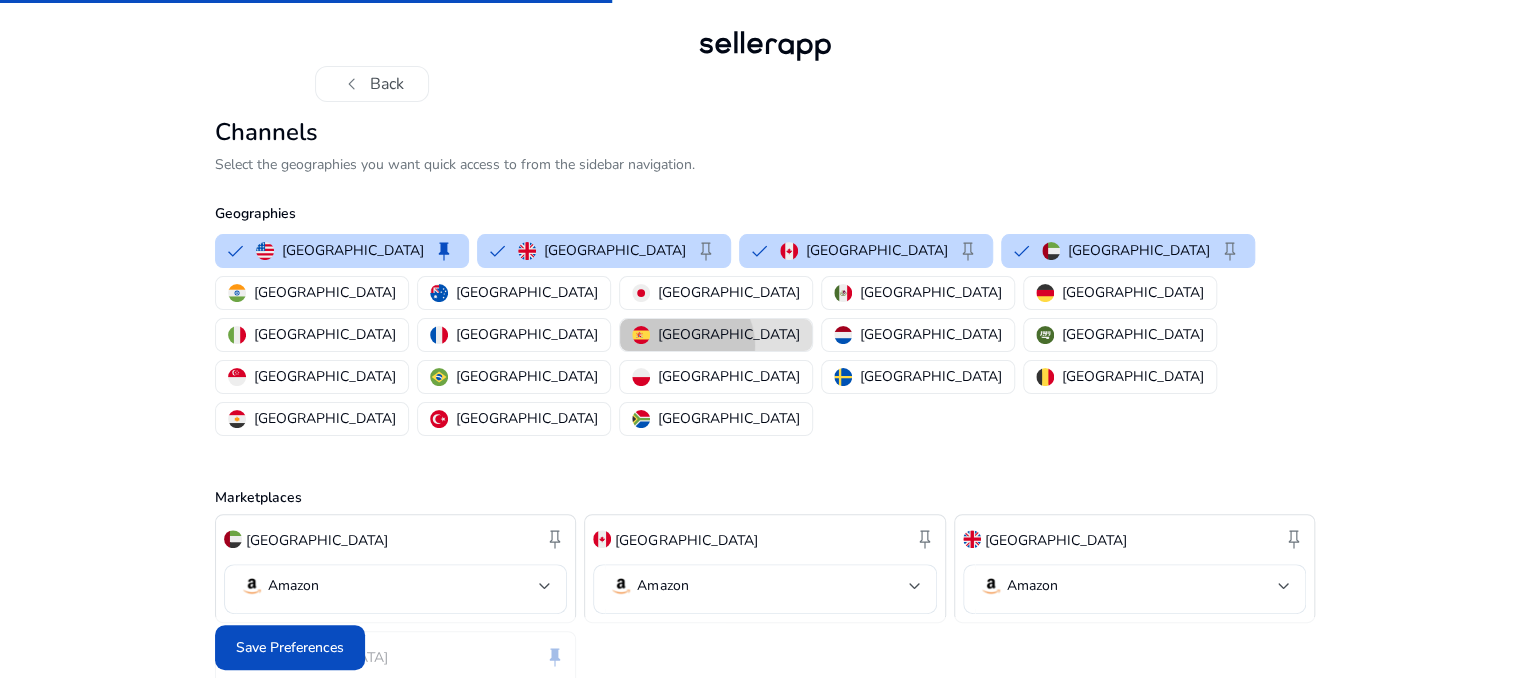 click on "[GEOGRAPHIC_DATA]" at bounding box center [716, 335] 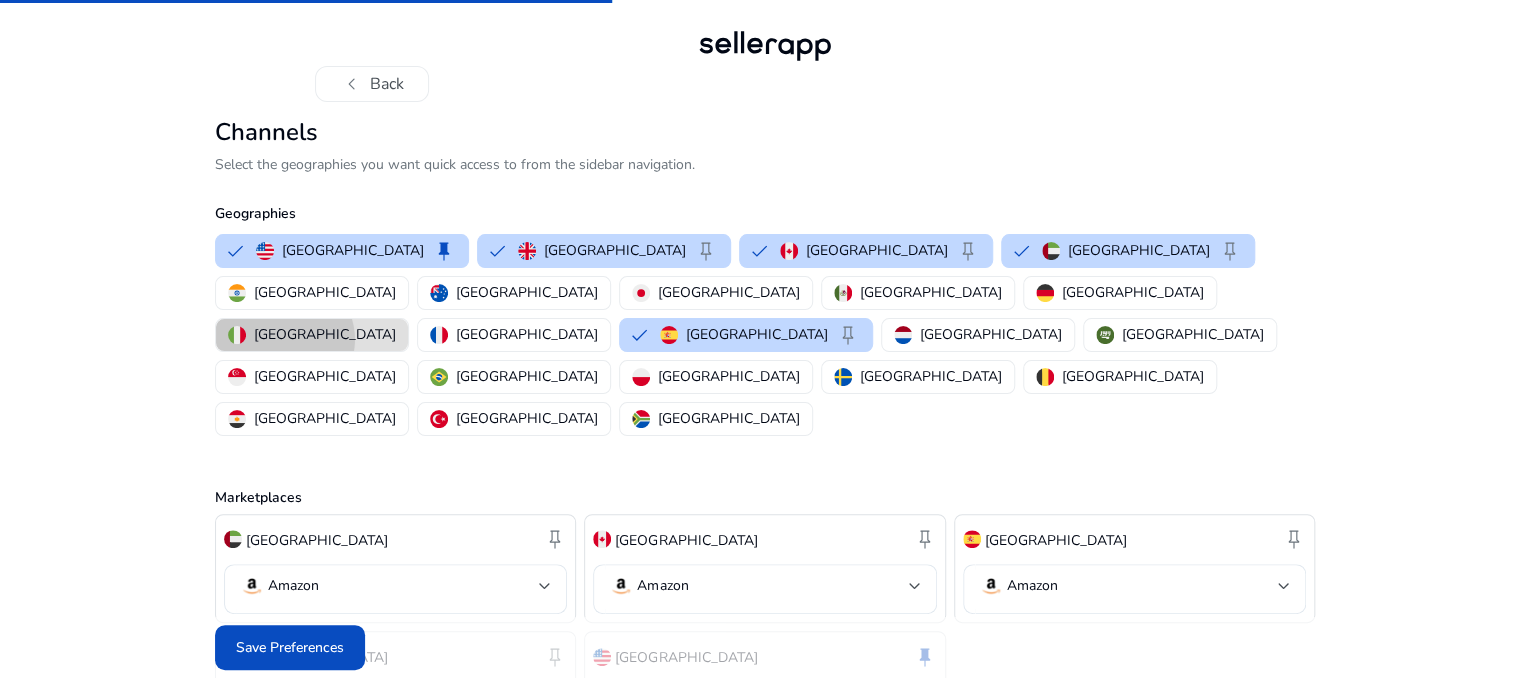 click on "[GEOGRAPHIC_DATA]" at bounding box center (312, 335) 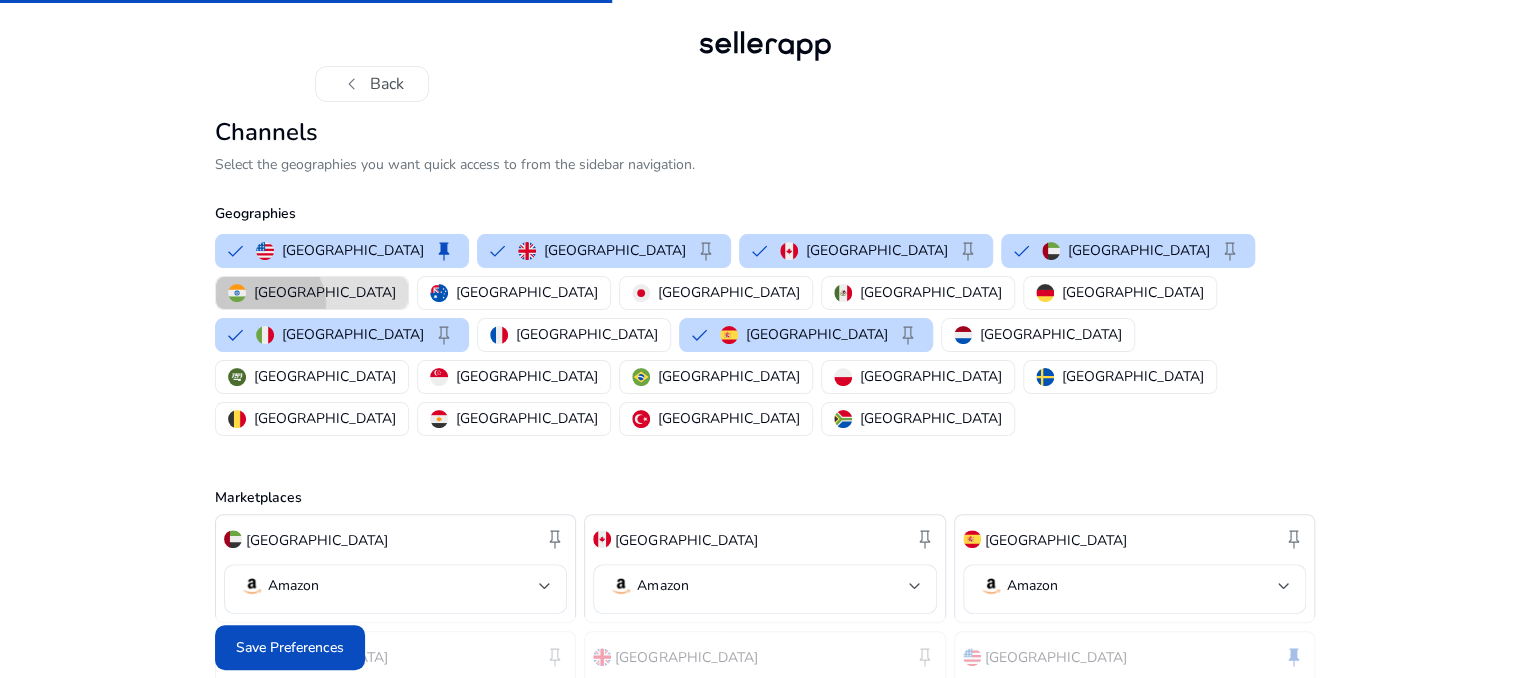 click on "[GEOGRAPHIC_DATA]" at bounding box center [312, 293] 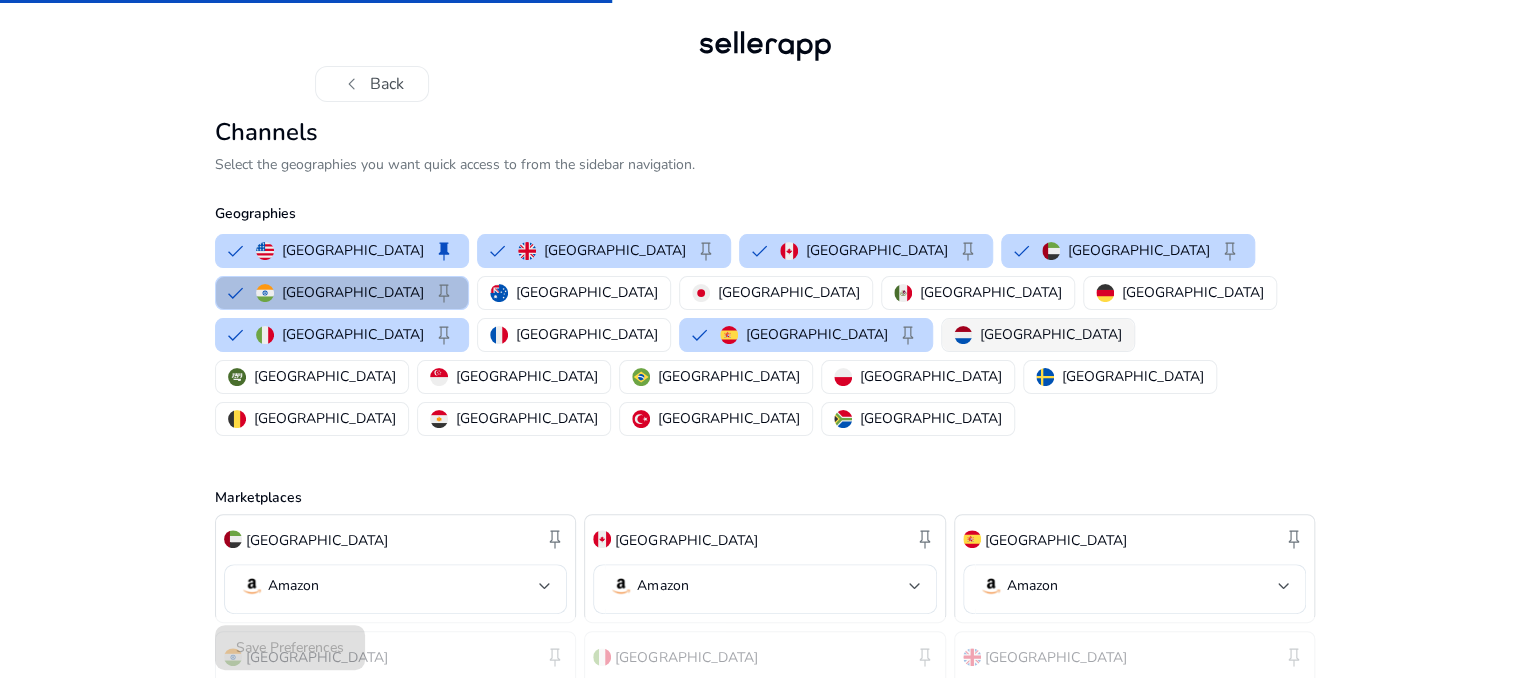 click at bounding box center [963, 335] 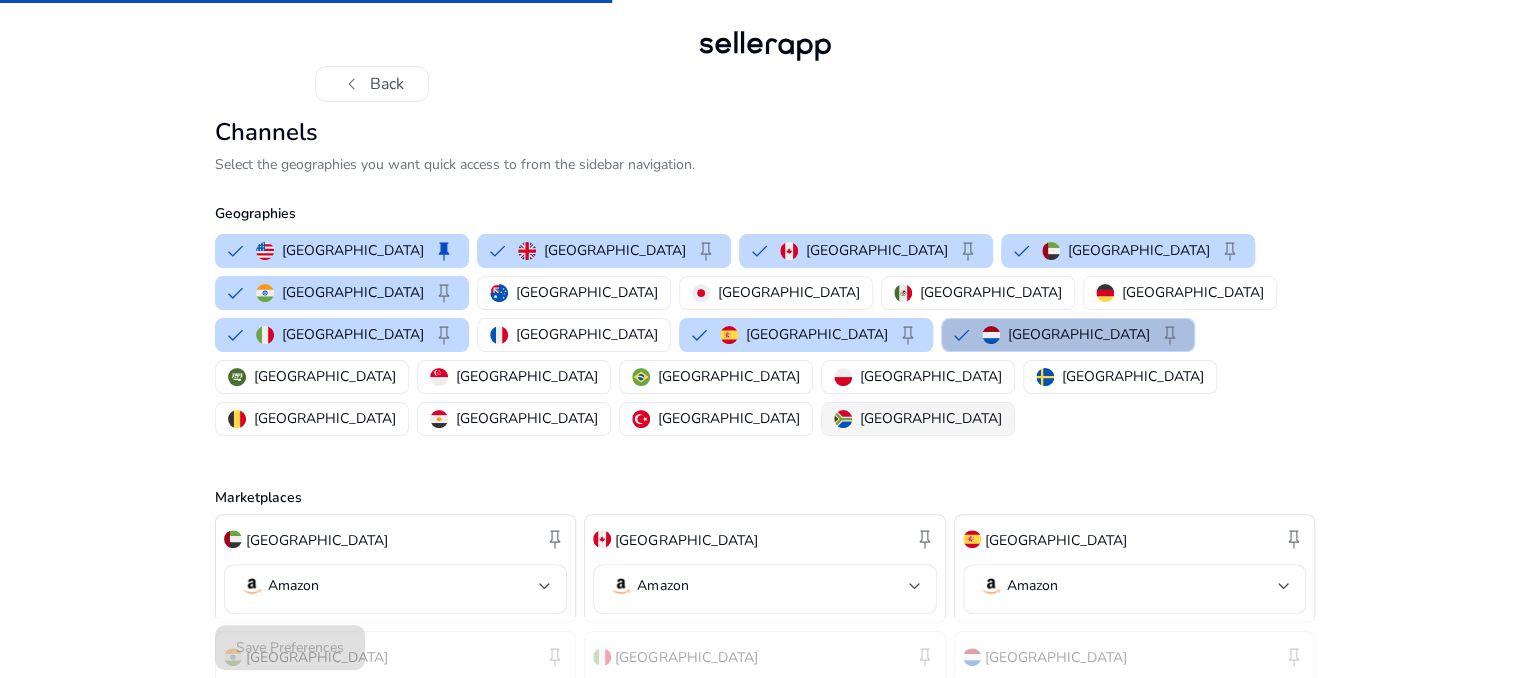 click on "[GEOGRAPHIC_DATA]" at bounding box center (931, 418) 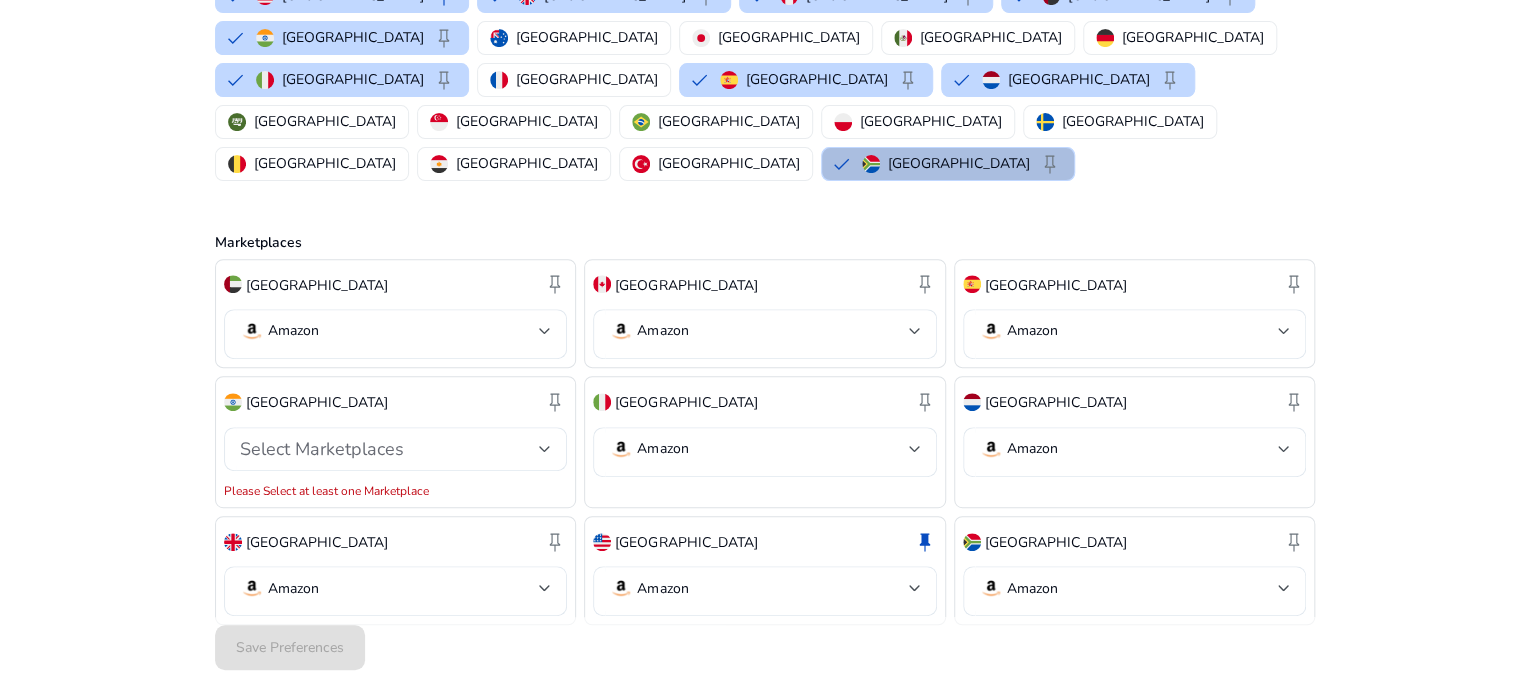 scroll, scrollTop: 265, scrollLeft: 0, axis: vertical 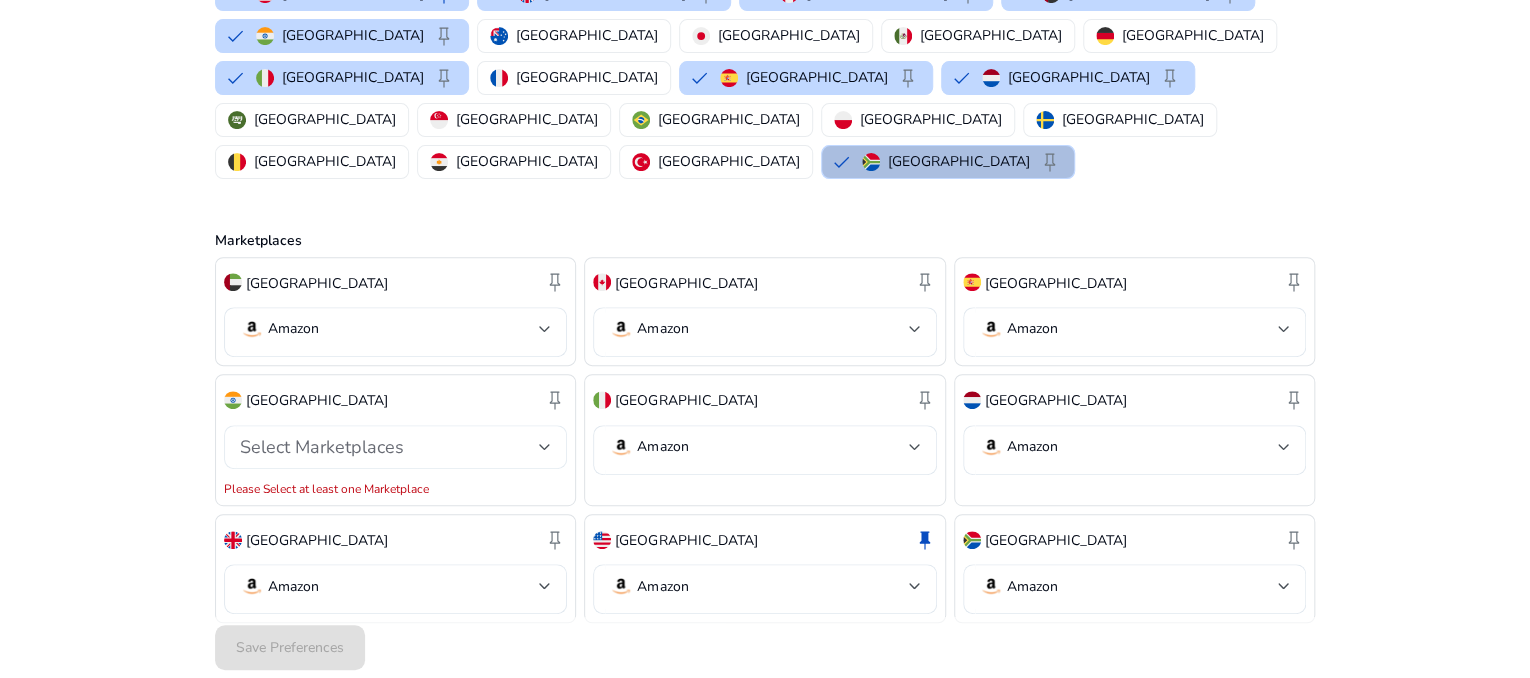 click on "Select Marketplaces" at bounding box center (389, 447) 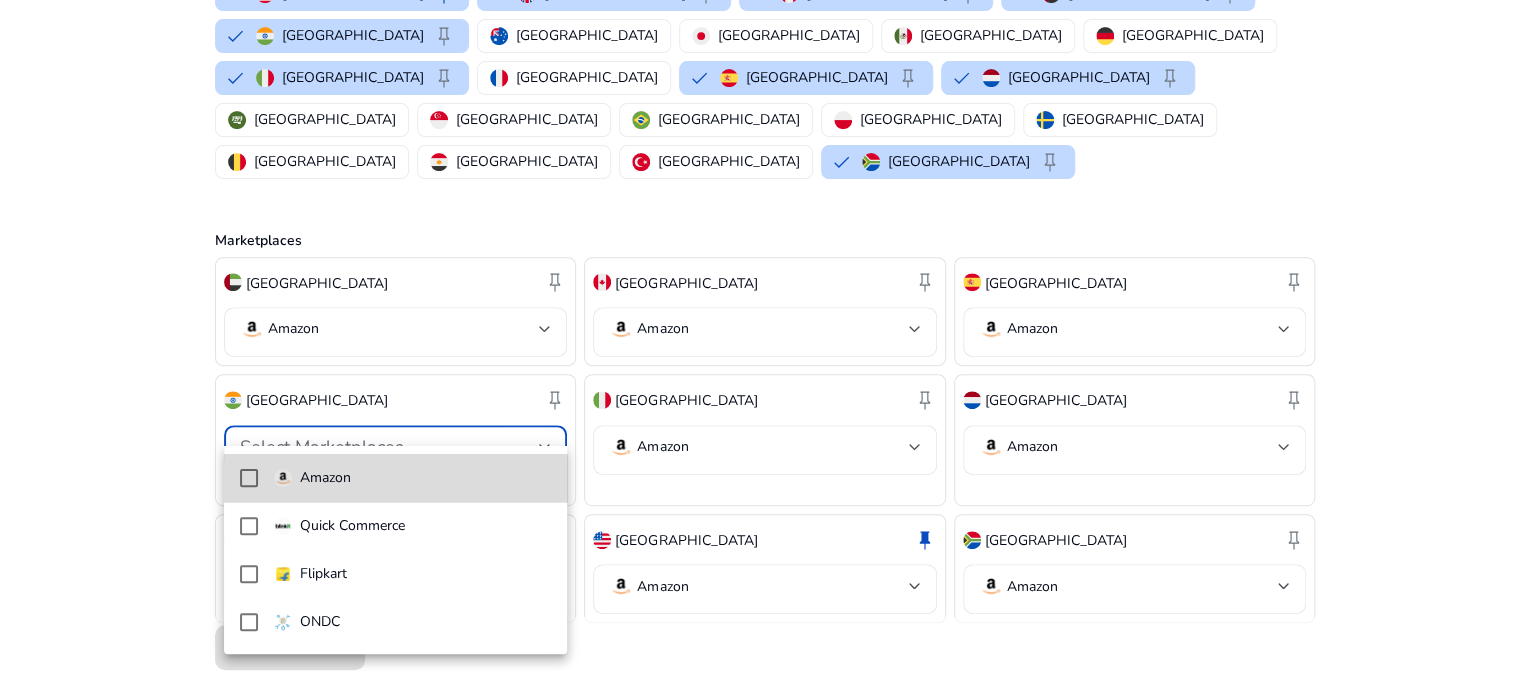 click on "Amazon" at bounding box center (413, 478) 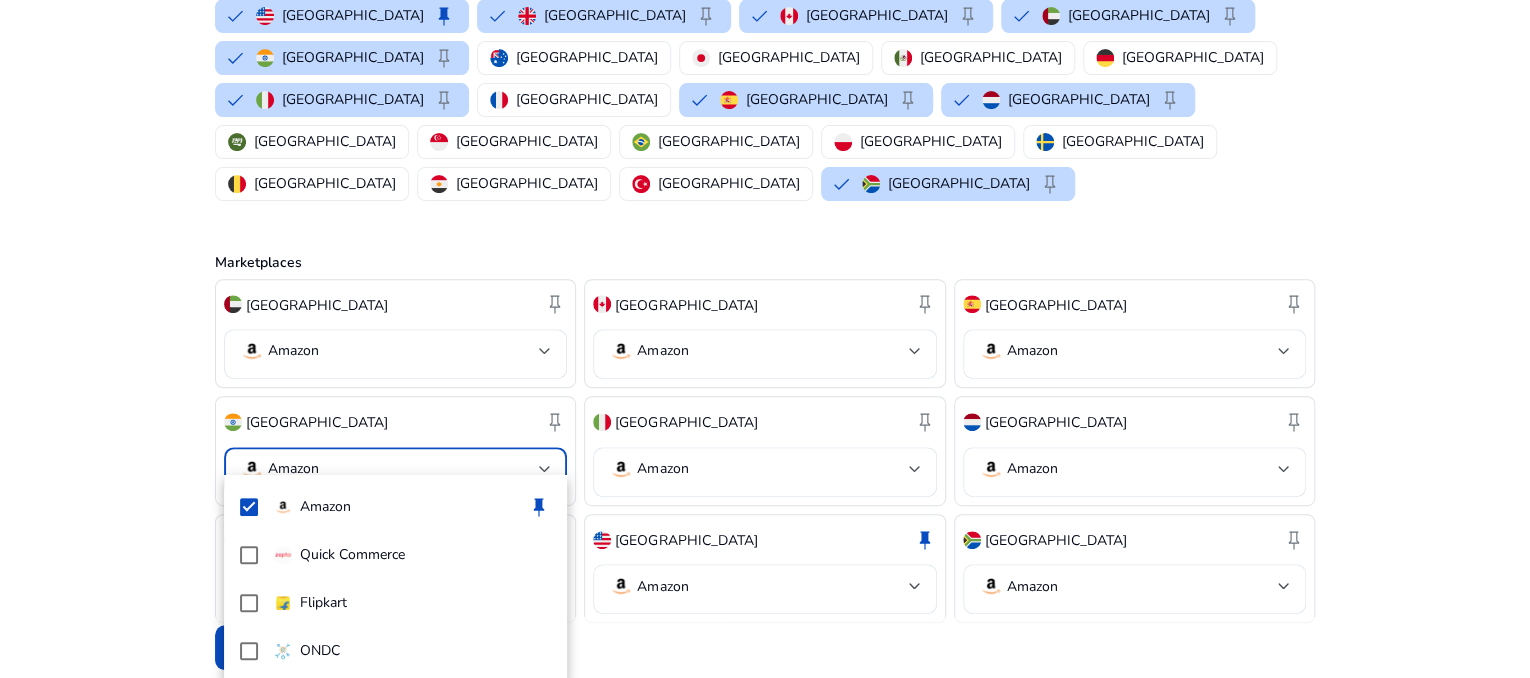 click at bounding box center (765, 339) 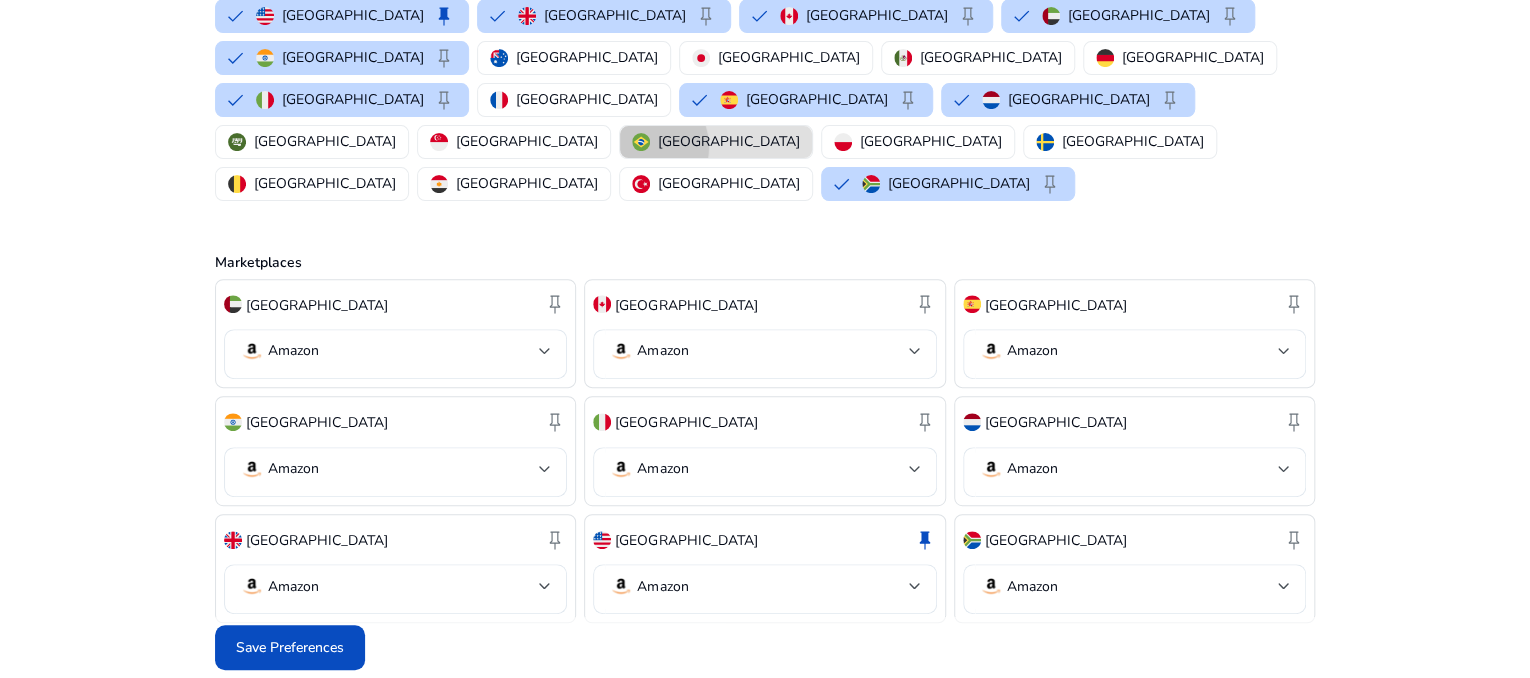click at bounding box center [641, 142] 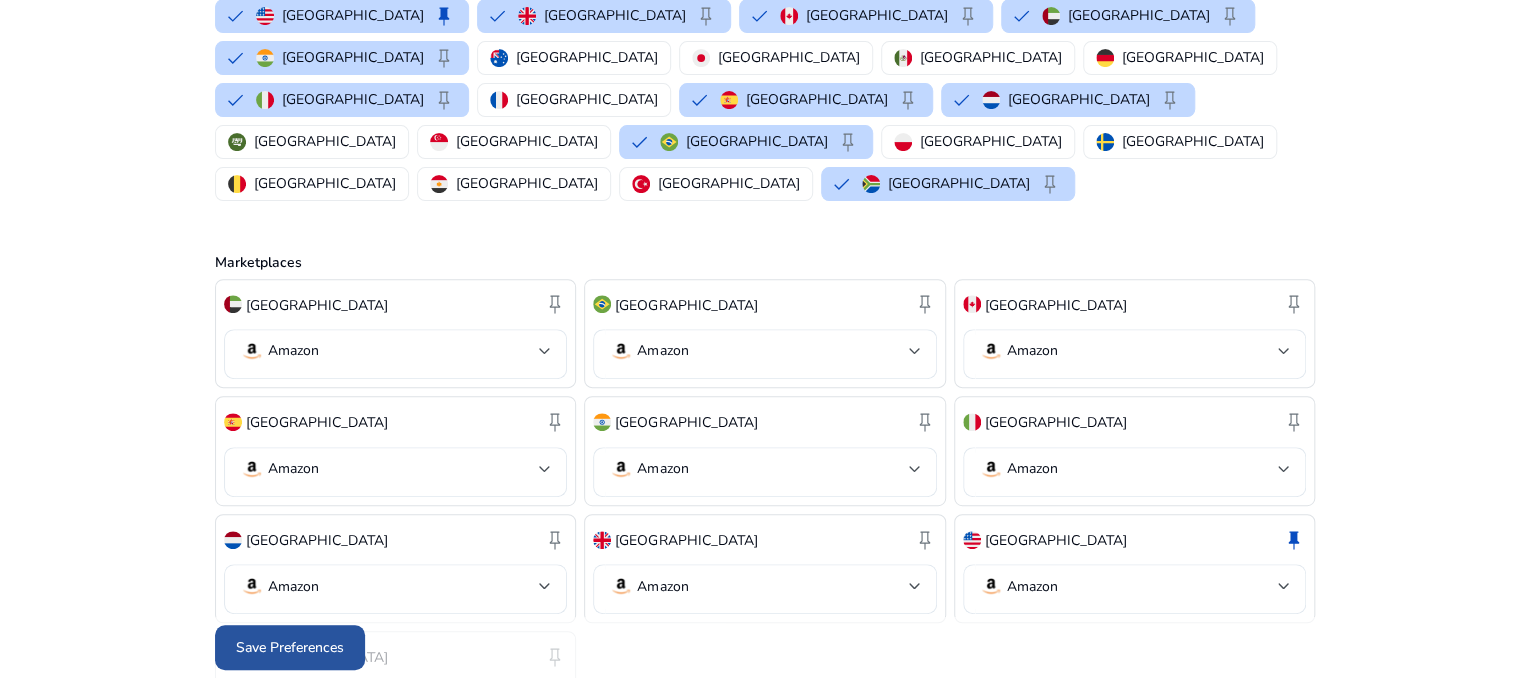 click on "Save Preferences" 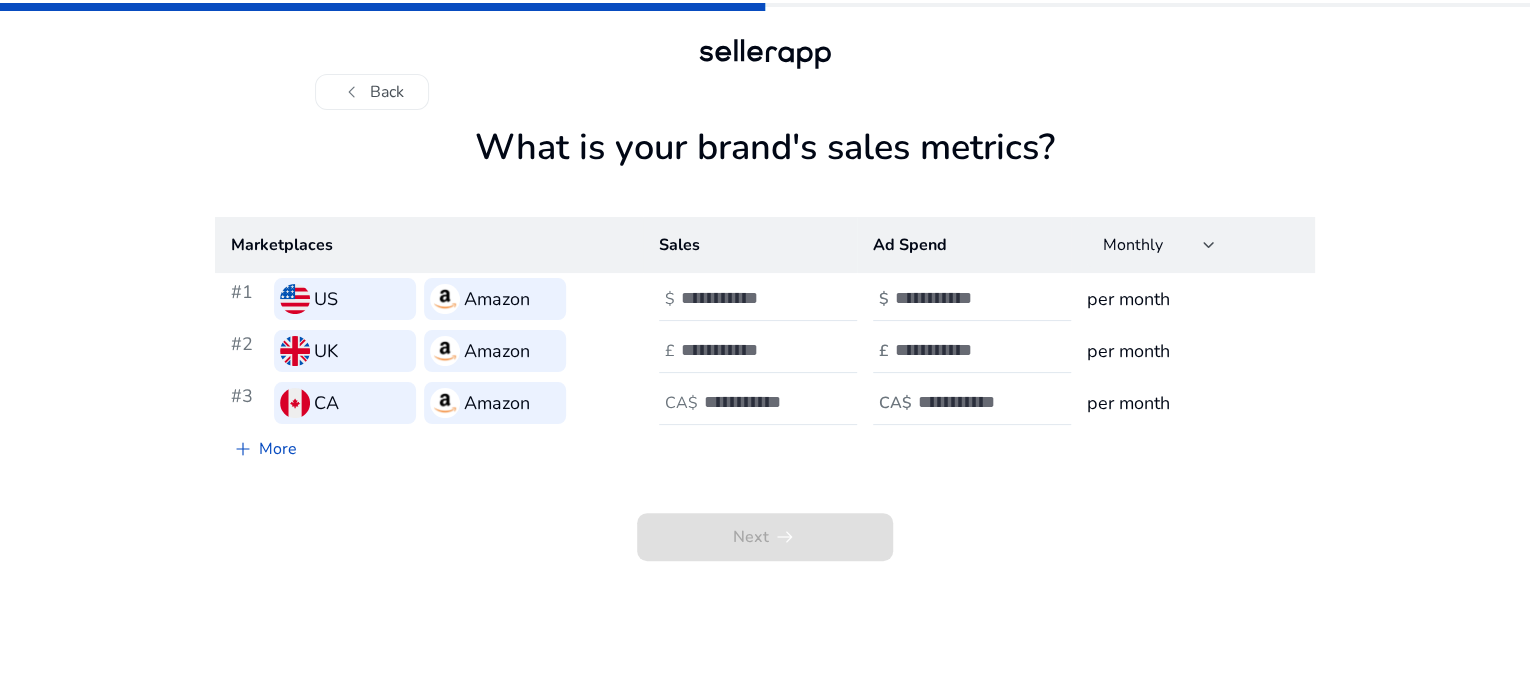 scroll, scrollTop: 0, scrollLeft: 0, axis: both 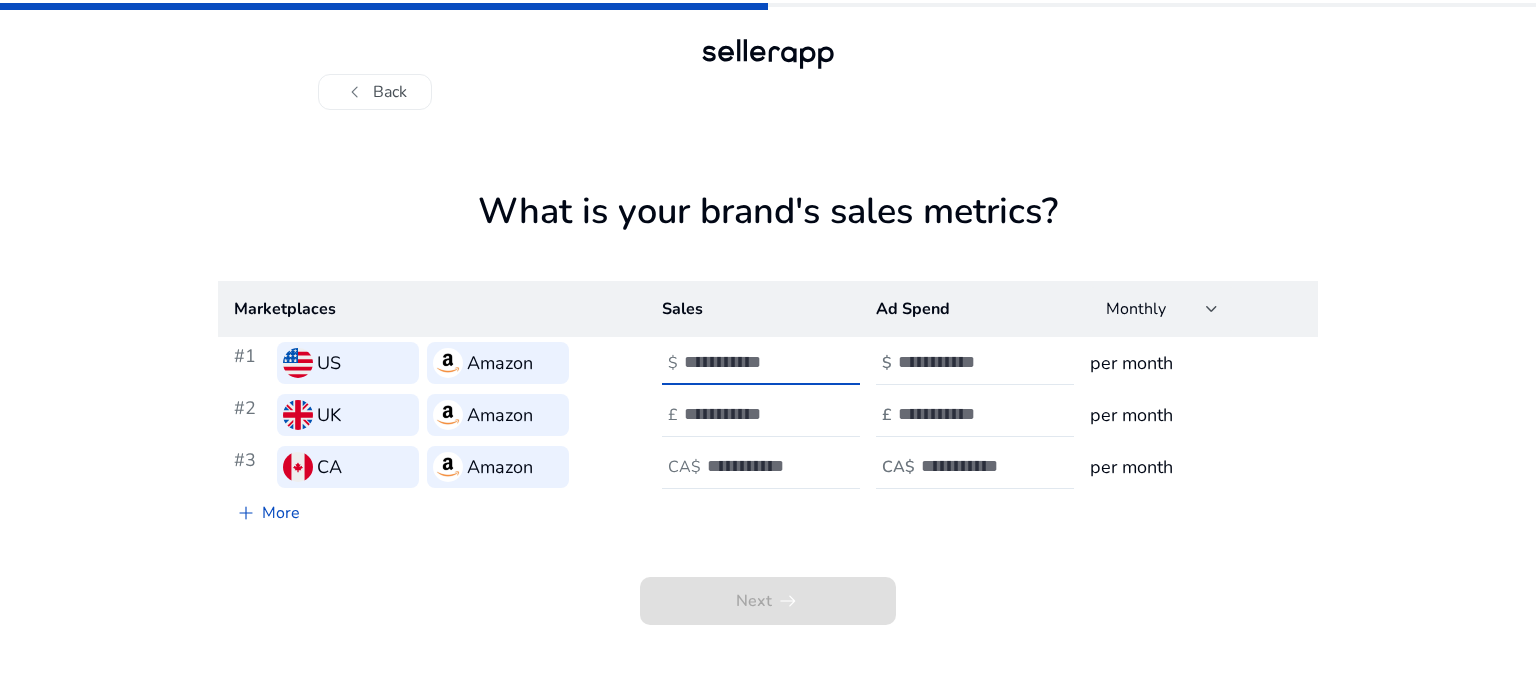 click at bounding box center (751, 362) 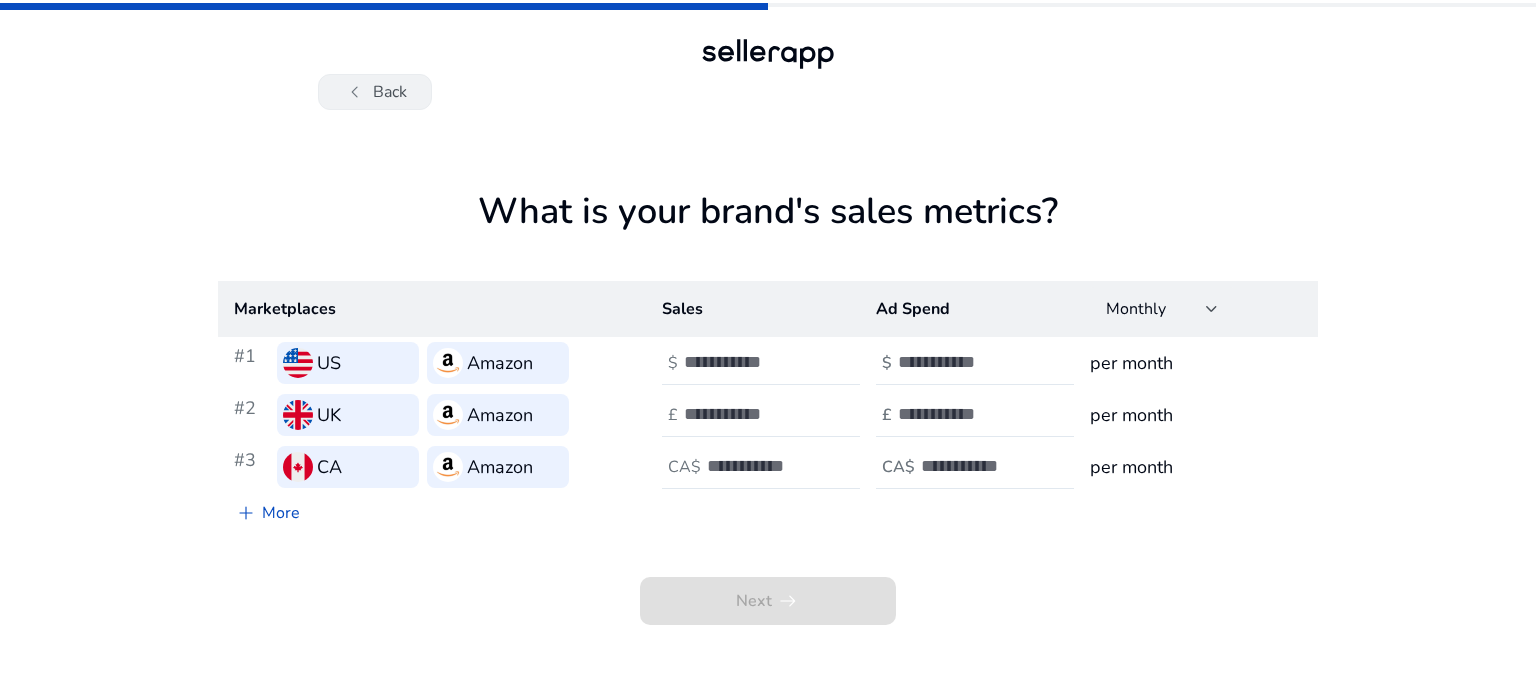 click on "chevron_left   Back" 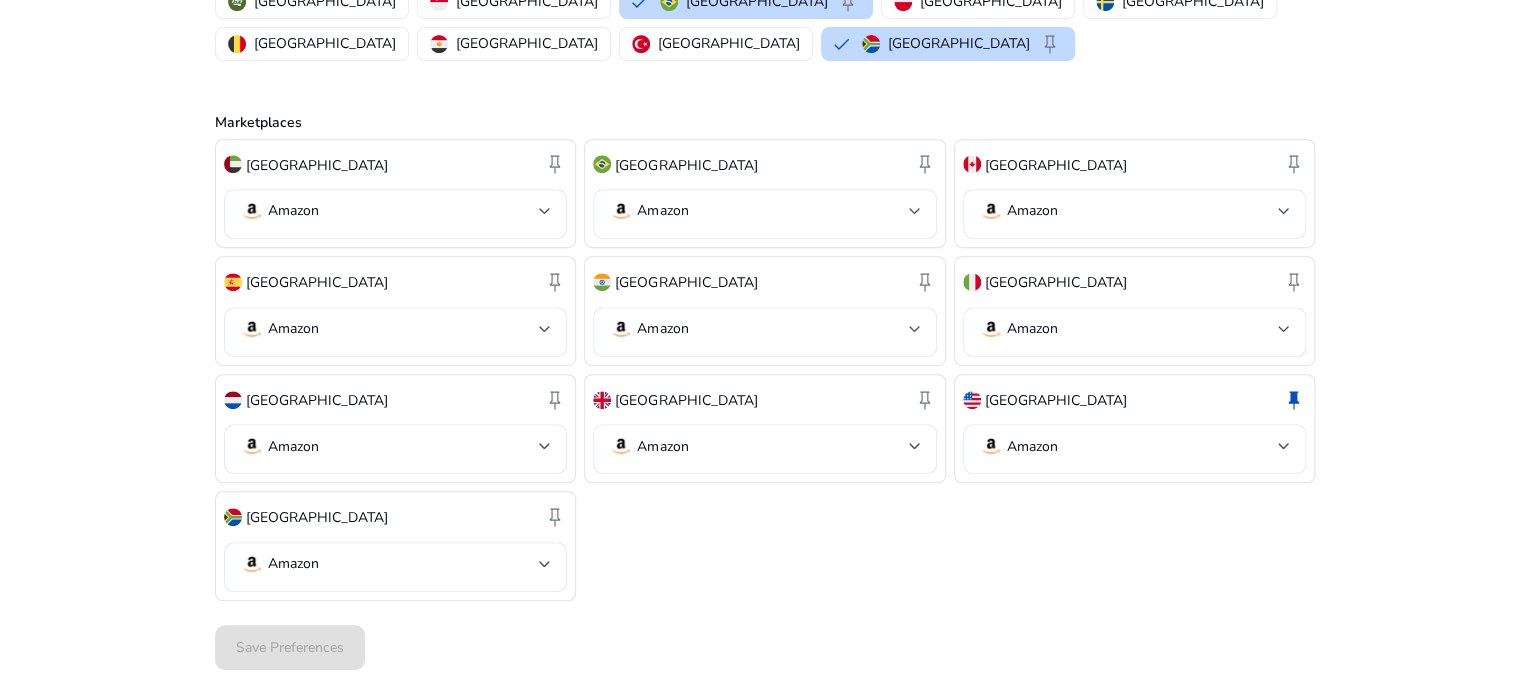 scroll, scrollTop: 402, scrollLeft: 0, axis: vertical 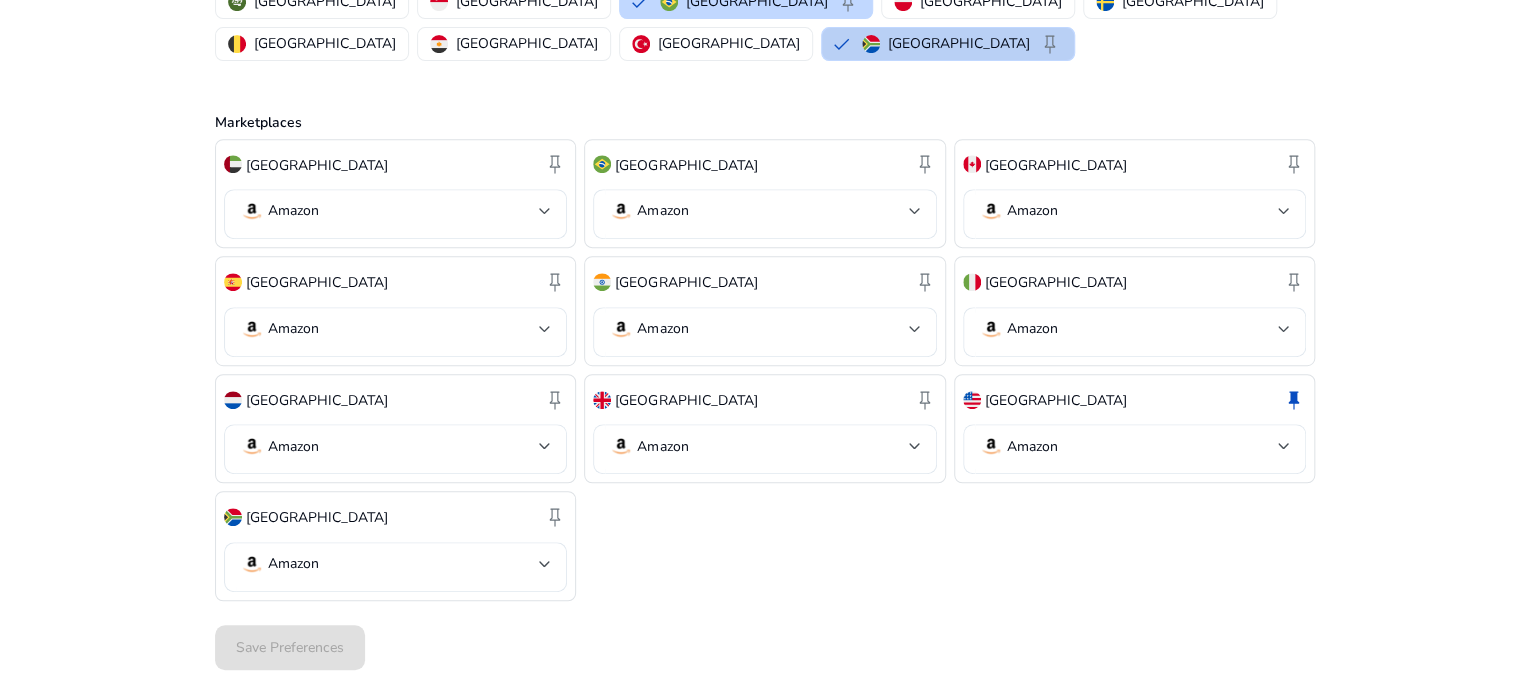 click on "[GEOGRAPHIC_DATA]" at bounding box center (959, 43) 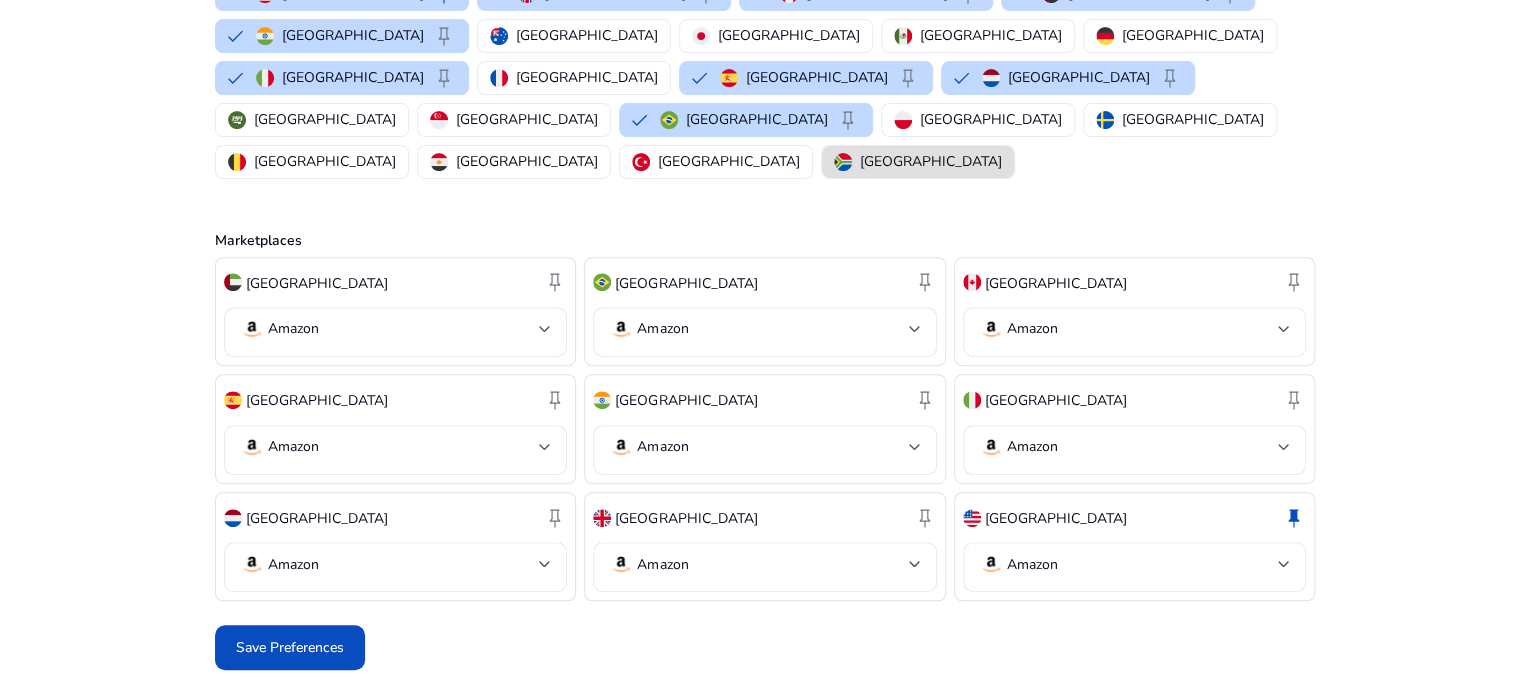 scroll, scrollTop: 243, scrollLeft: 0, axis: vertical 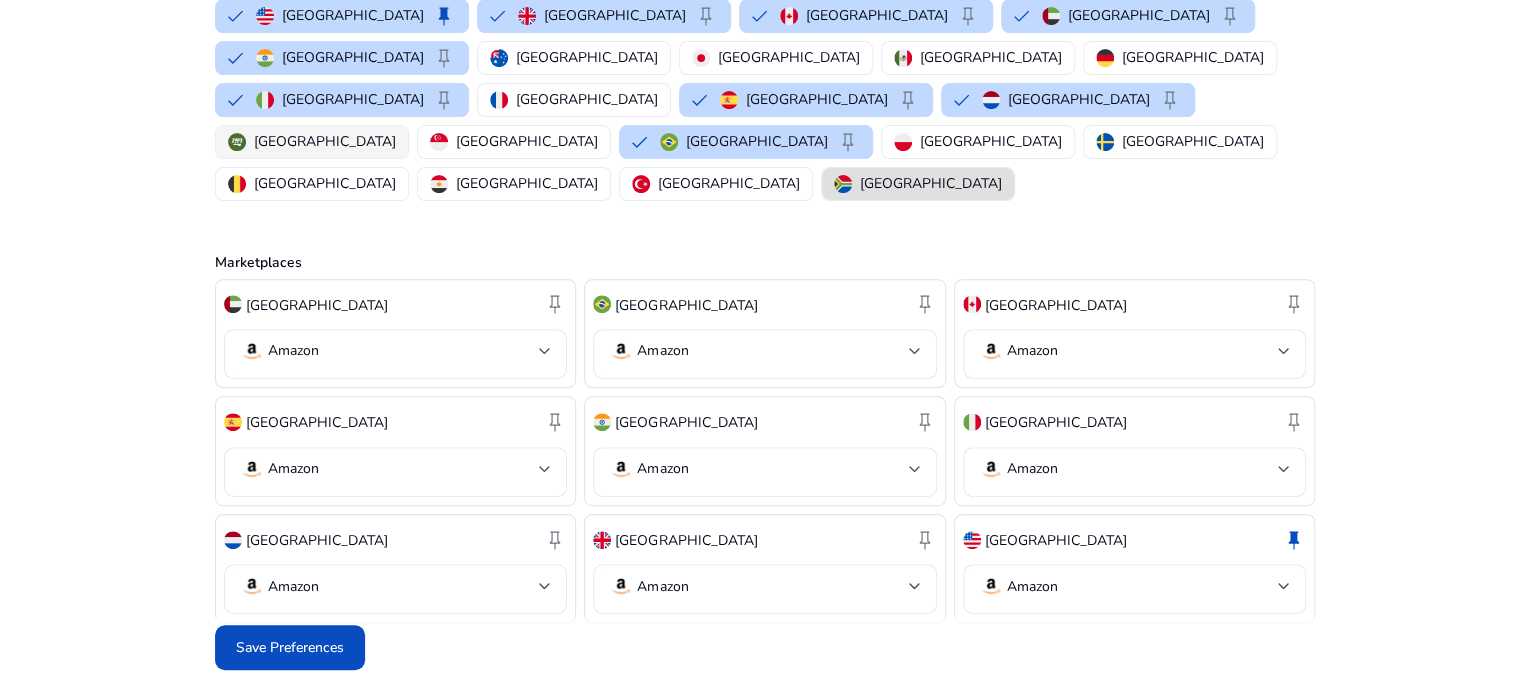 click on "[GEOGRAPHIC_DATA]" at bounding box center [325, 141] 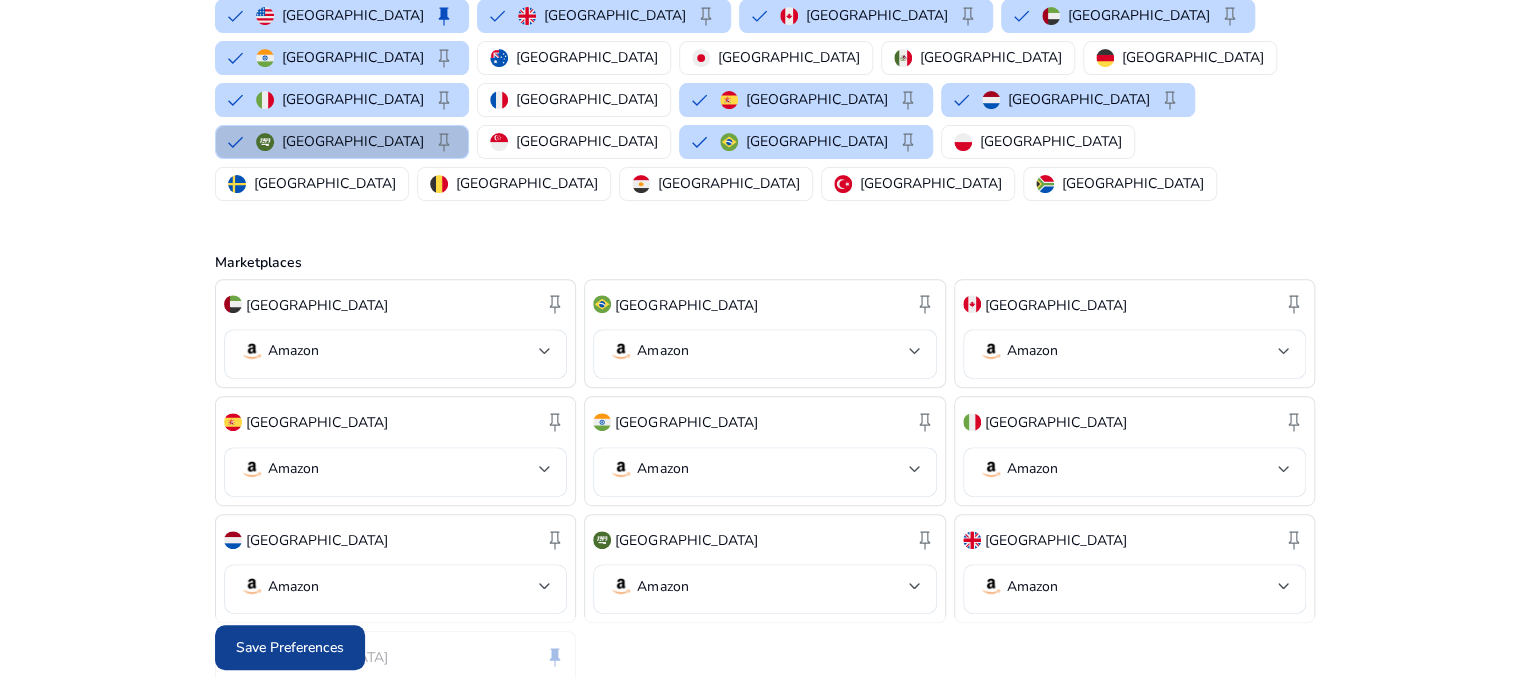 click on "Save Preferences" 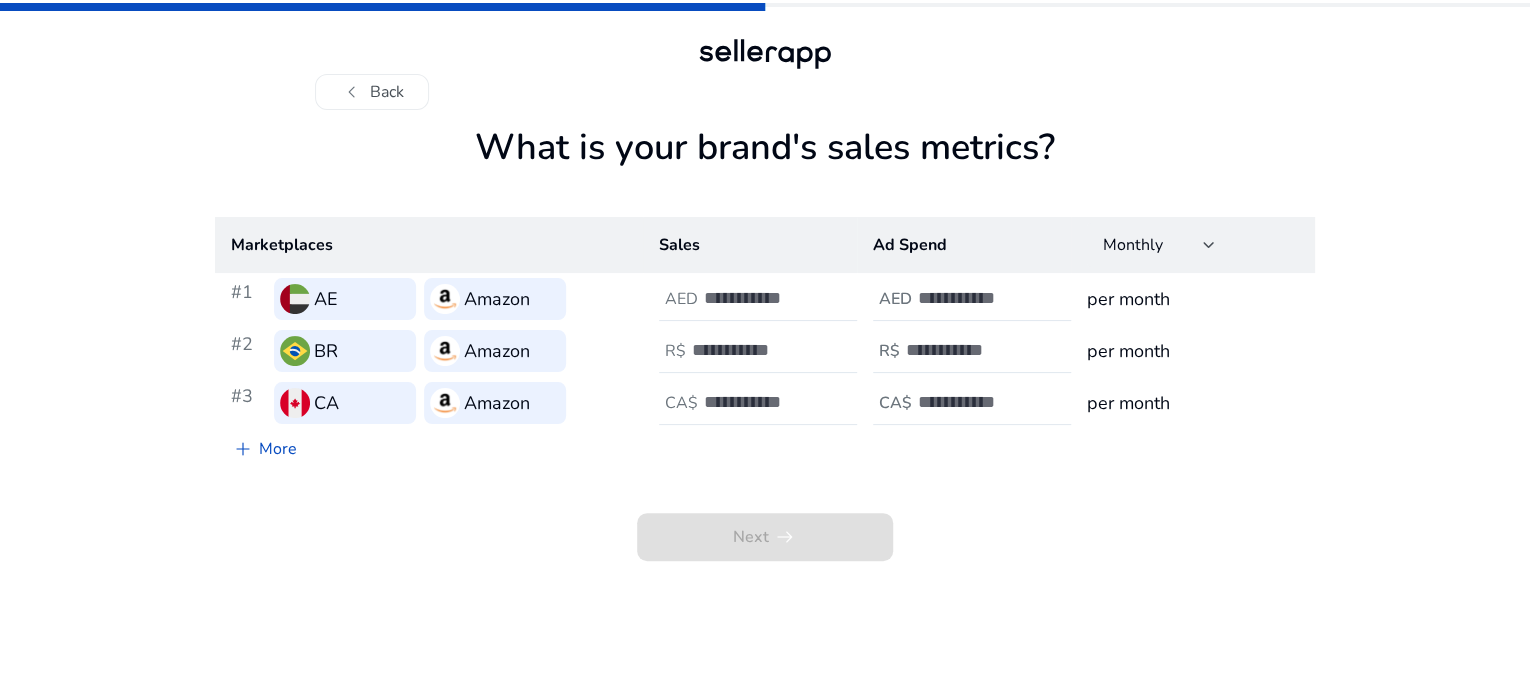 scroll, scrollTop: 0, scrollLeft: 0, axis: both 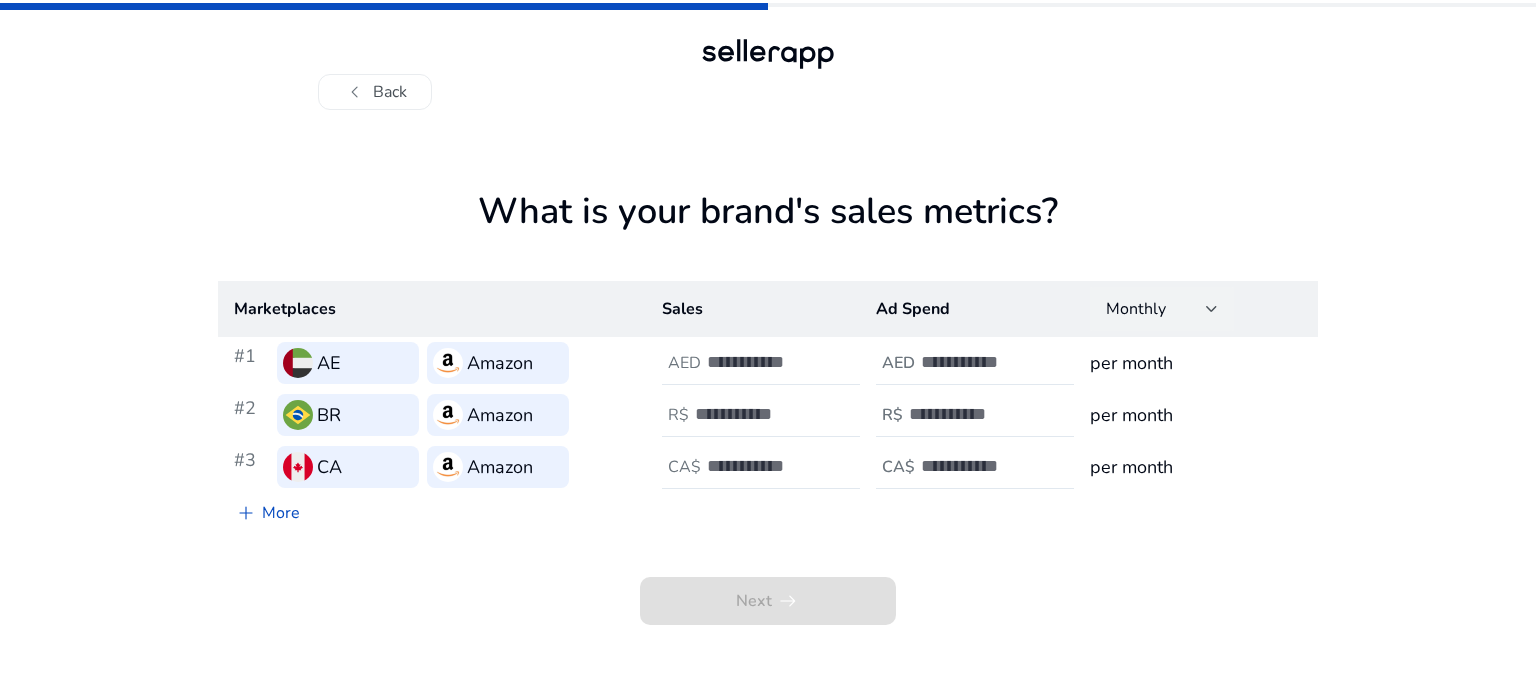 click on "Monthly" at bounding box center [1156, 309] 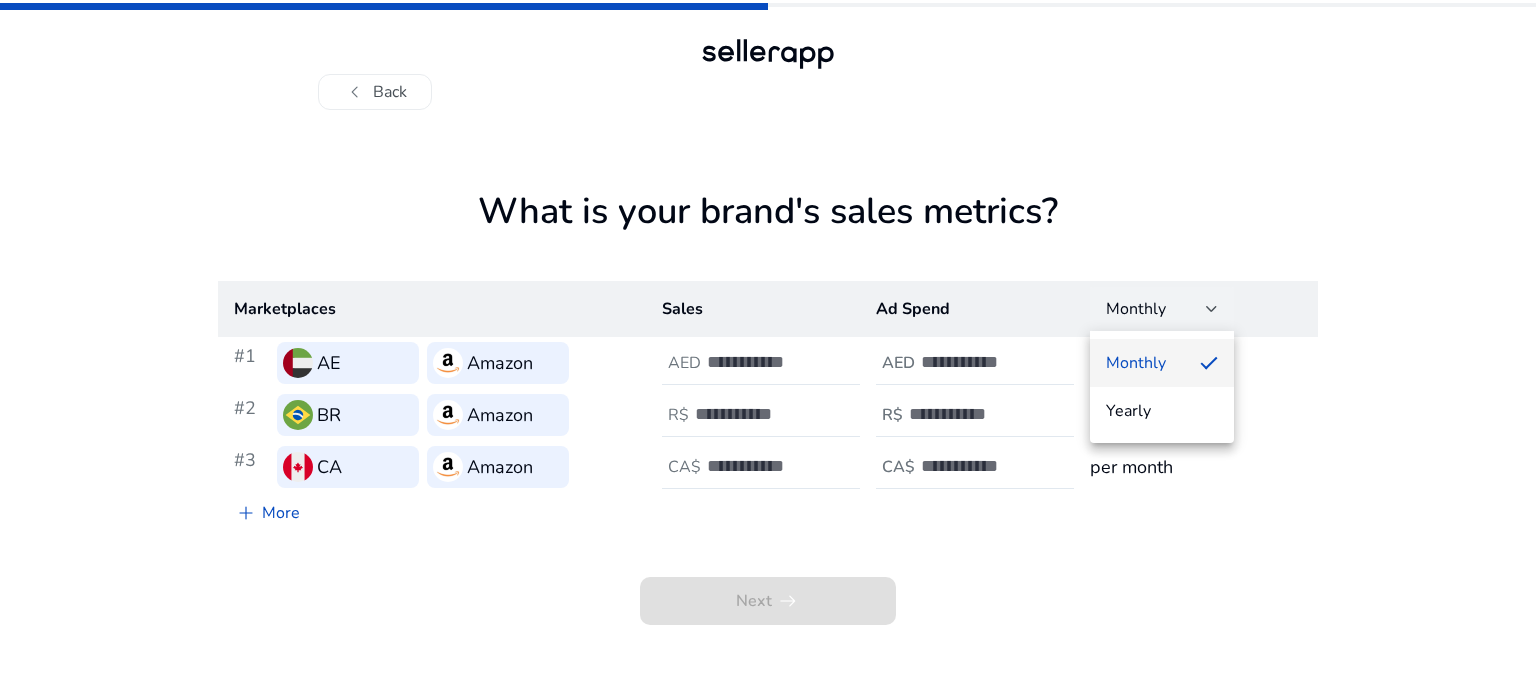 click at bounding box center (768, 339) 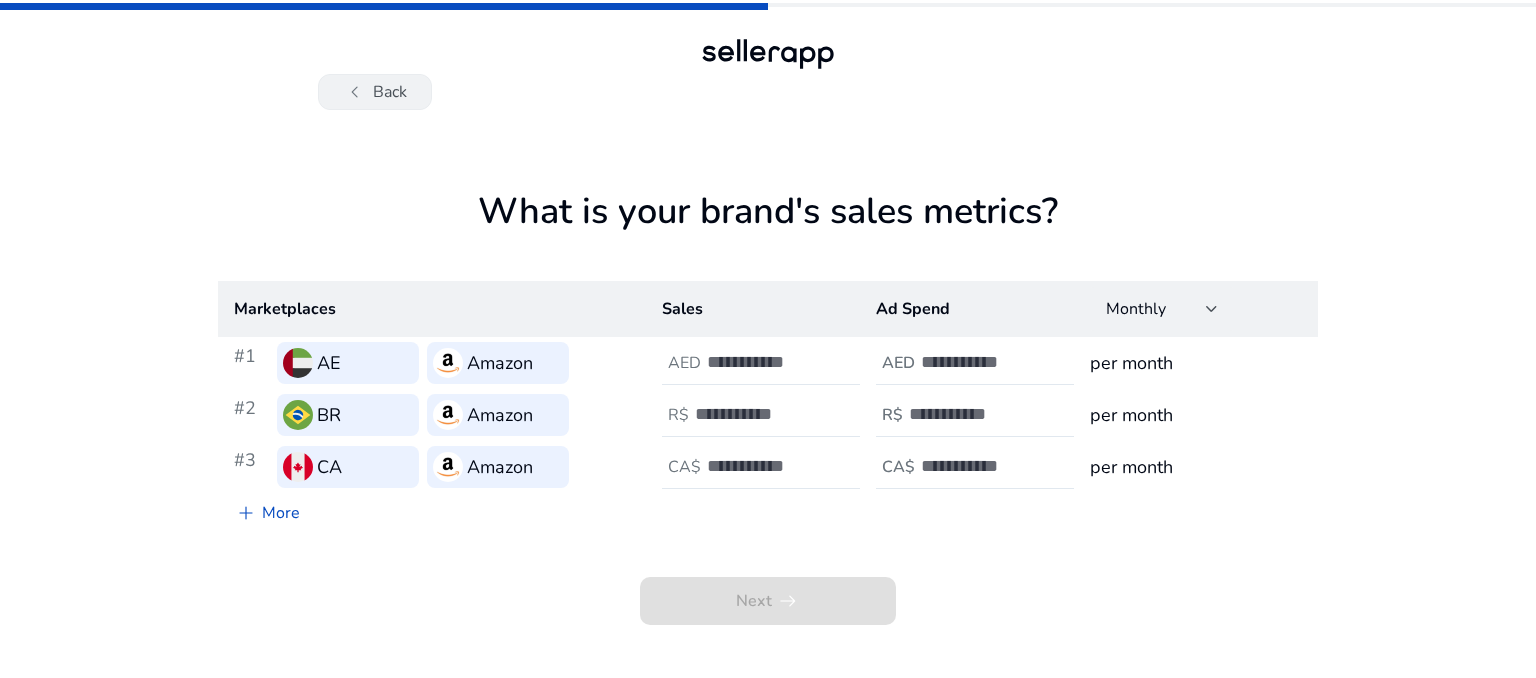 click on "chevron_left   Back" 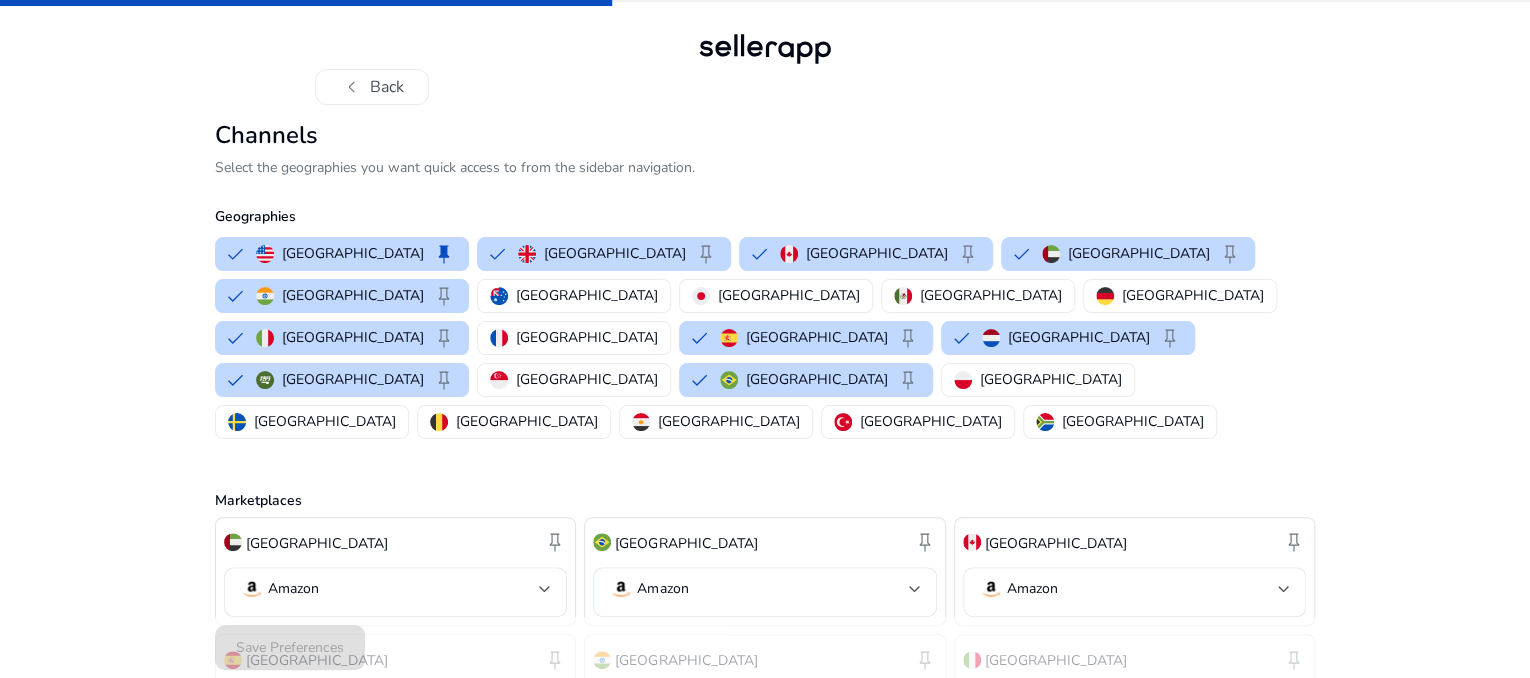 scroll, scrollTop: 0, scrollLeft: 0, axis: both 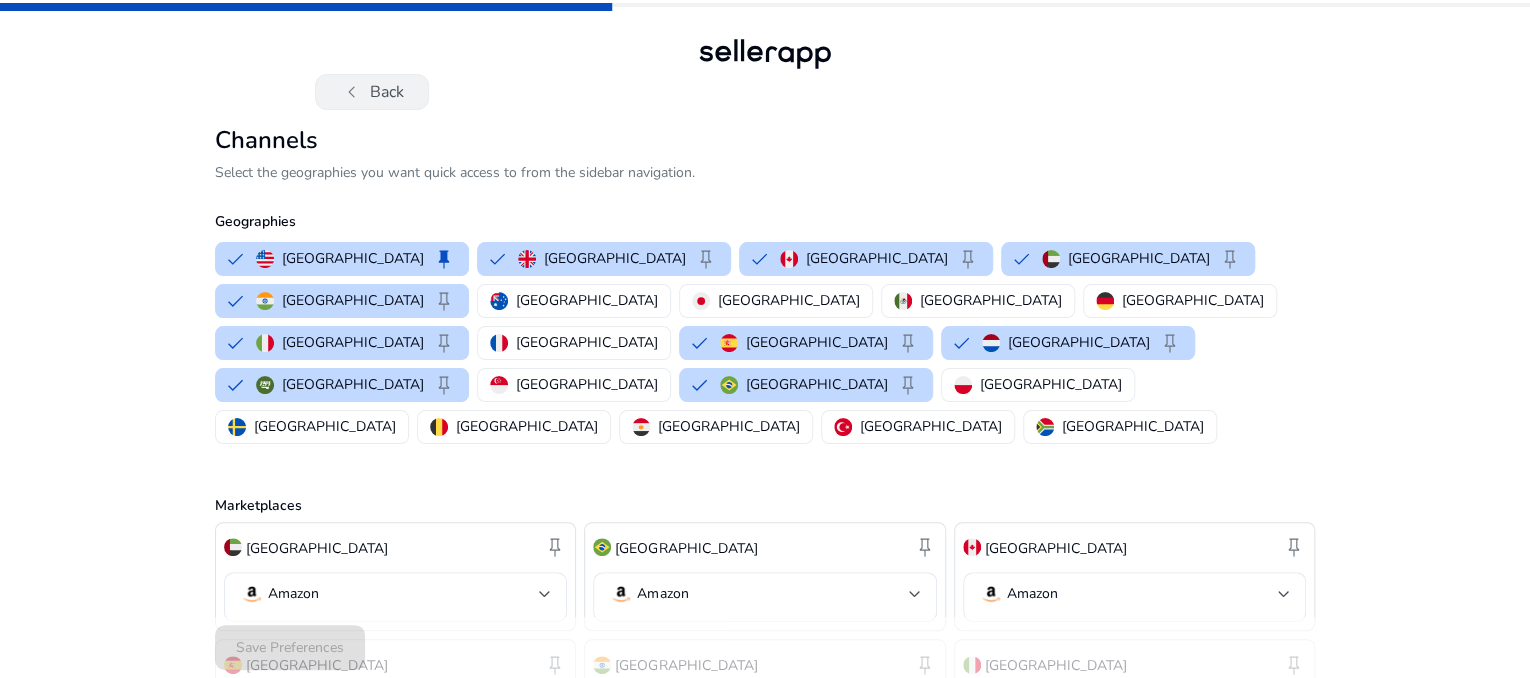 click on "chevron_left" 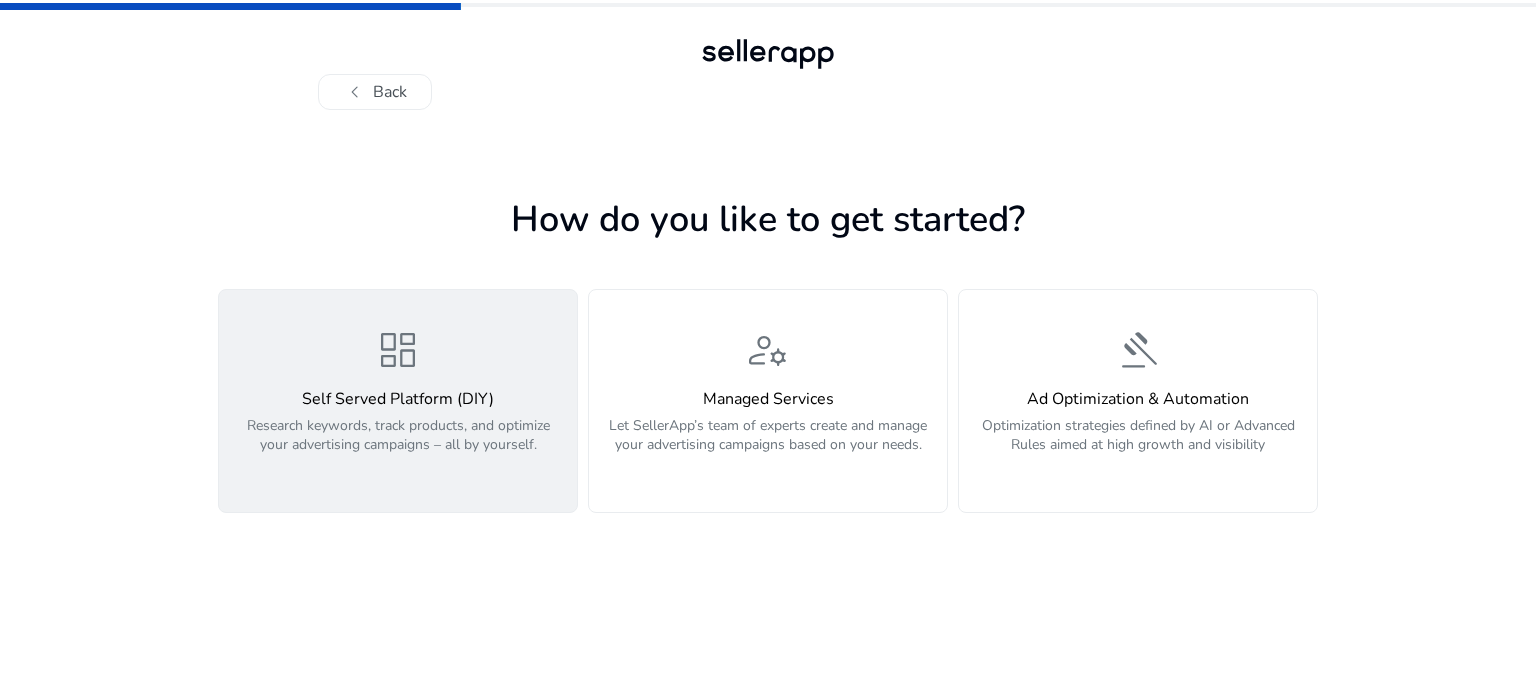 click on "Research keywords, track products, and optimize your advertising campaigns – all by yourself." 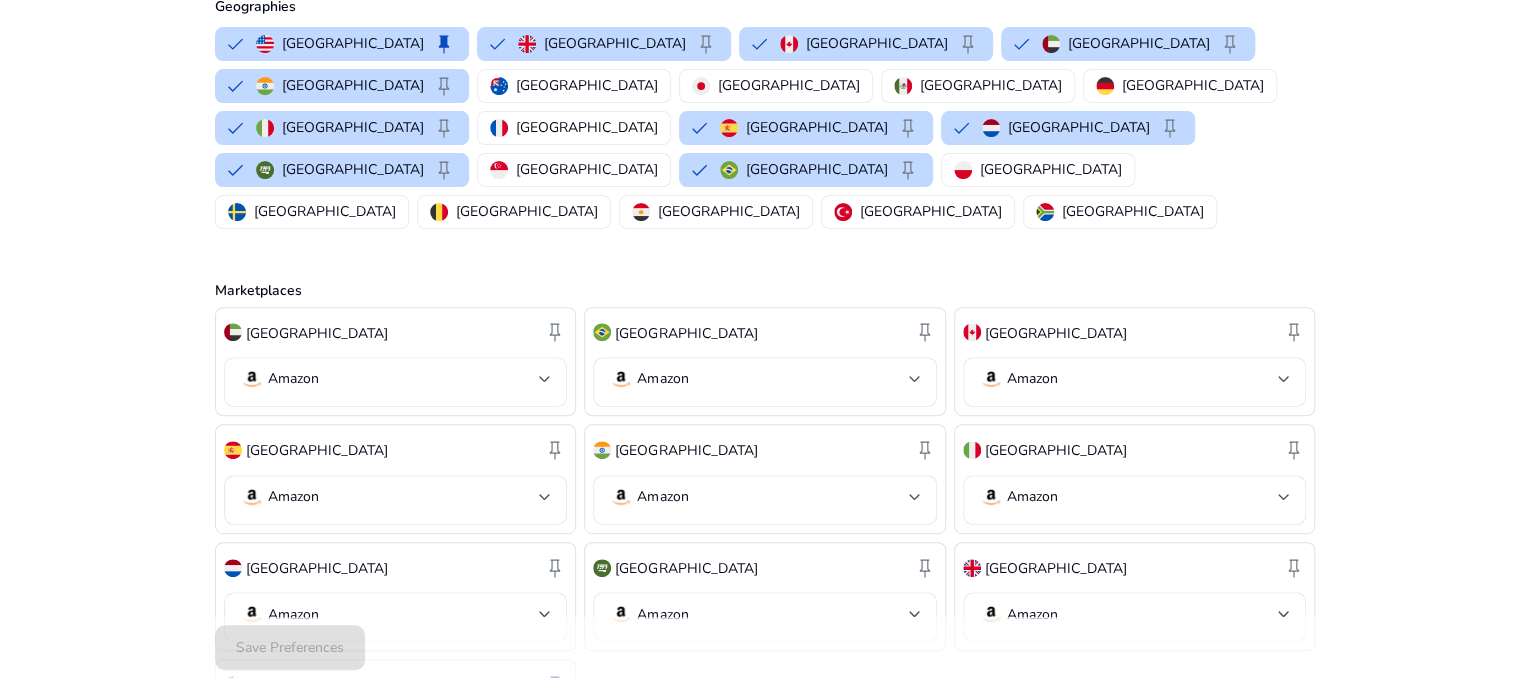 scroll, scrollTop: 202, scrollLeft: 0, axis: vertical 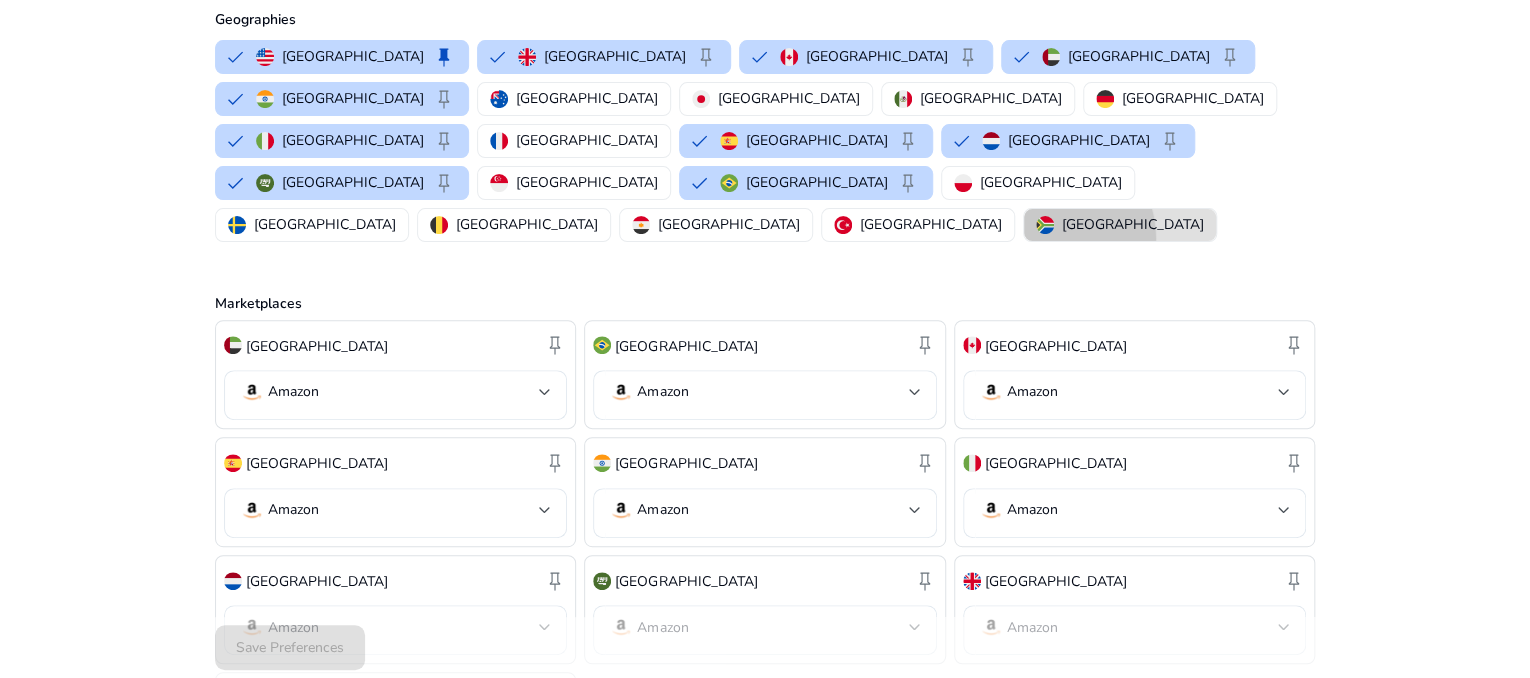 click on "[GEOGRAPHIC_DATA]" at bounding box center [1120, 225] 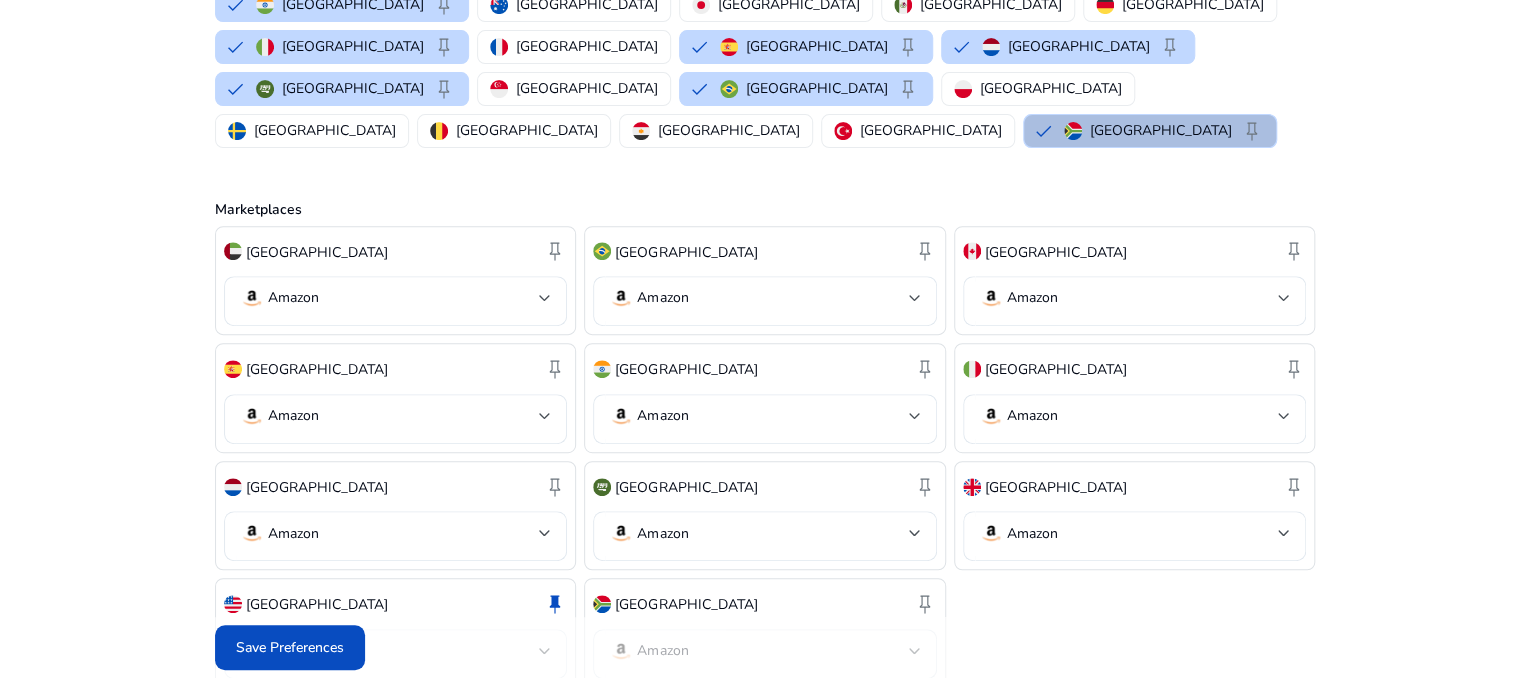 scroll, scrollTop: 402, scrollLeft: 0, axis: vertical 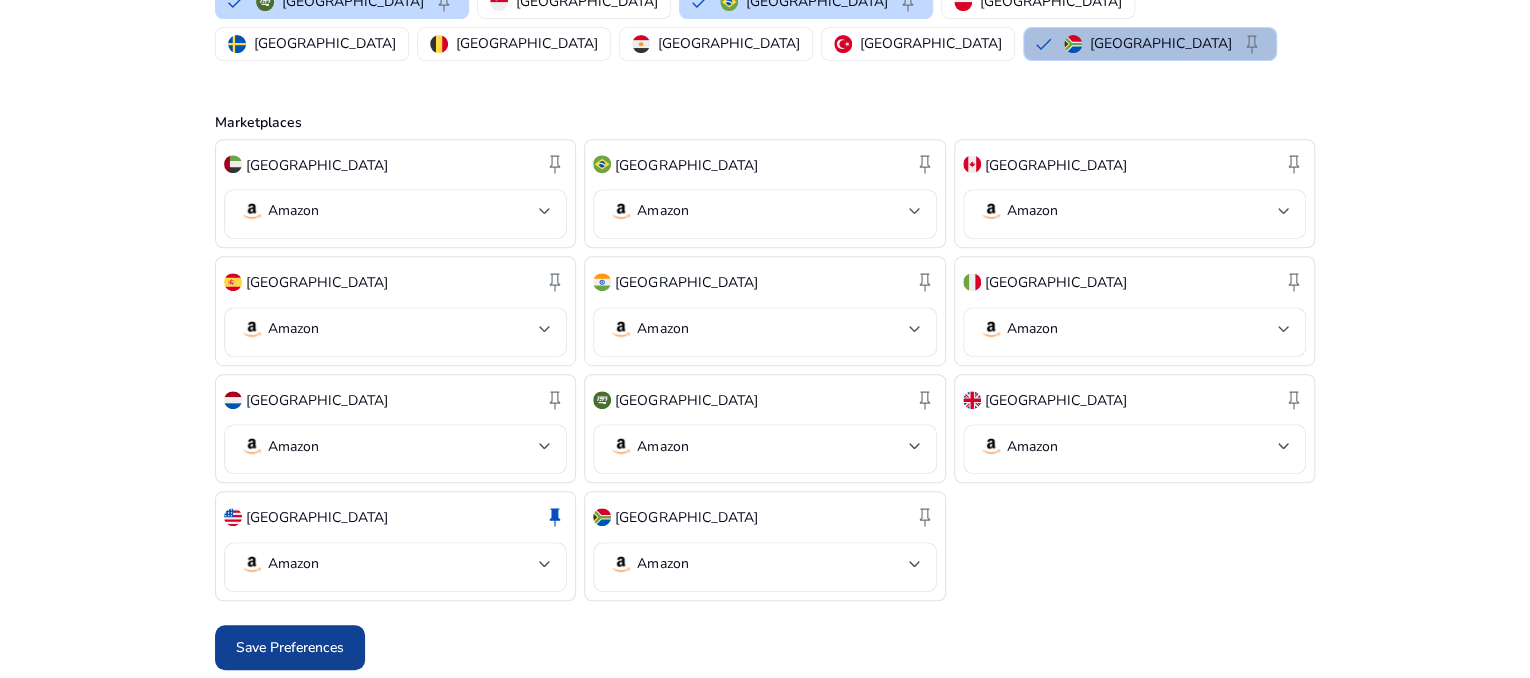click on "Save Preferences" 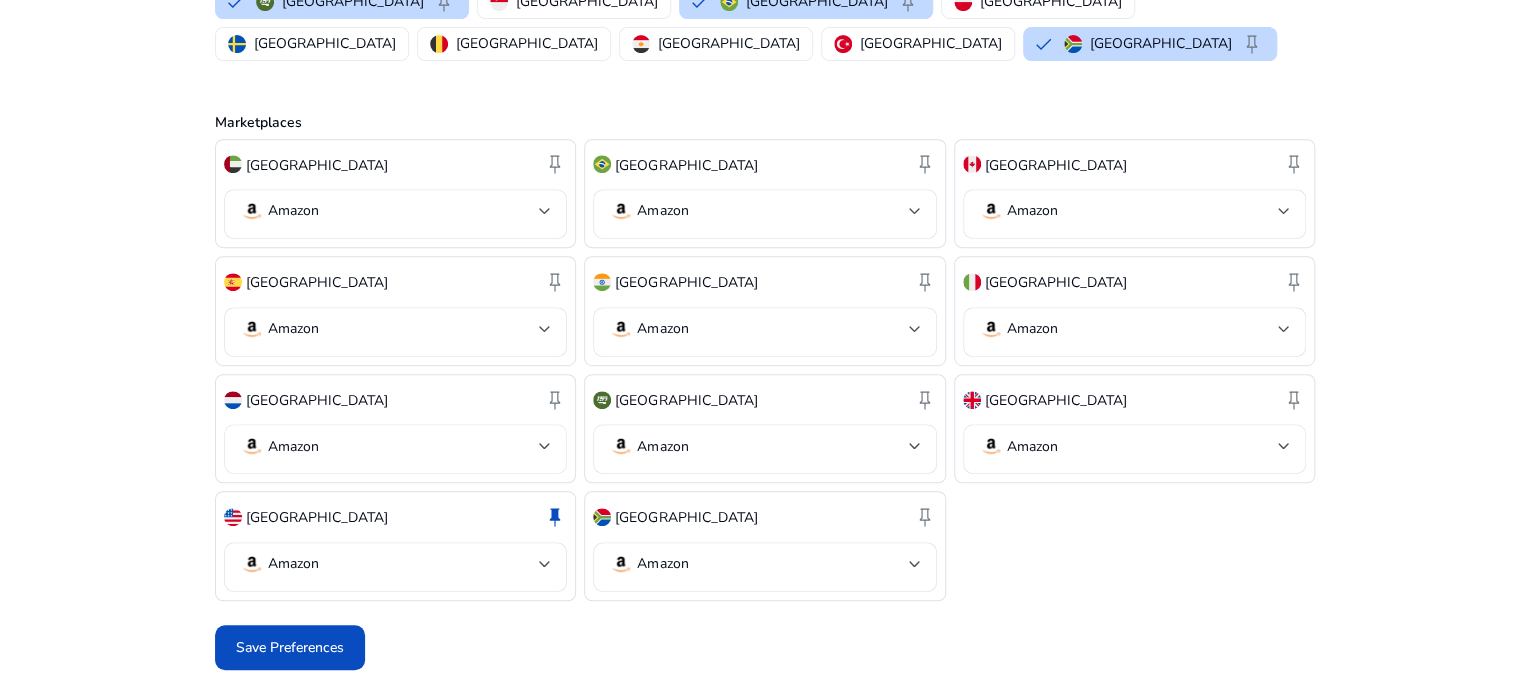 scroll, scrollTop: 0, scrollLeft: 0, axis: both 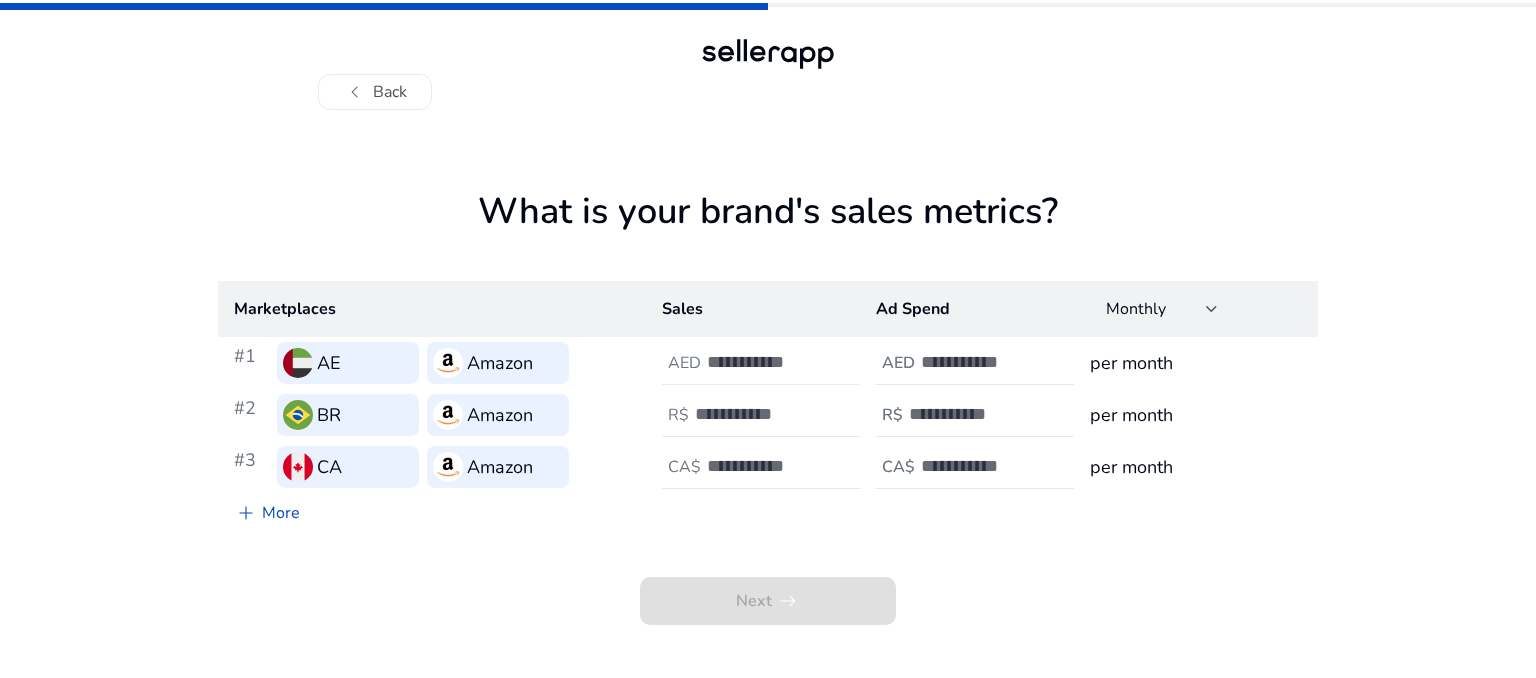 click on "AED" 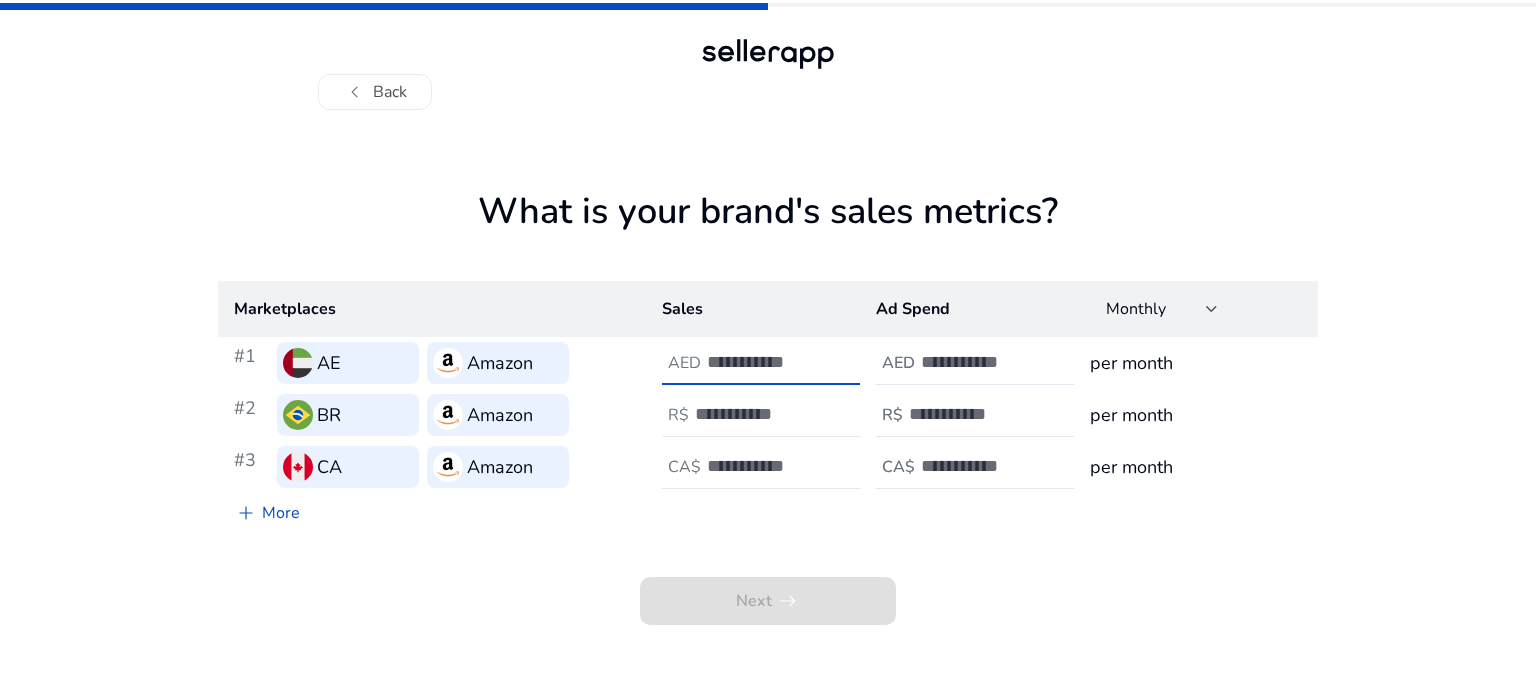 type on "**" 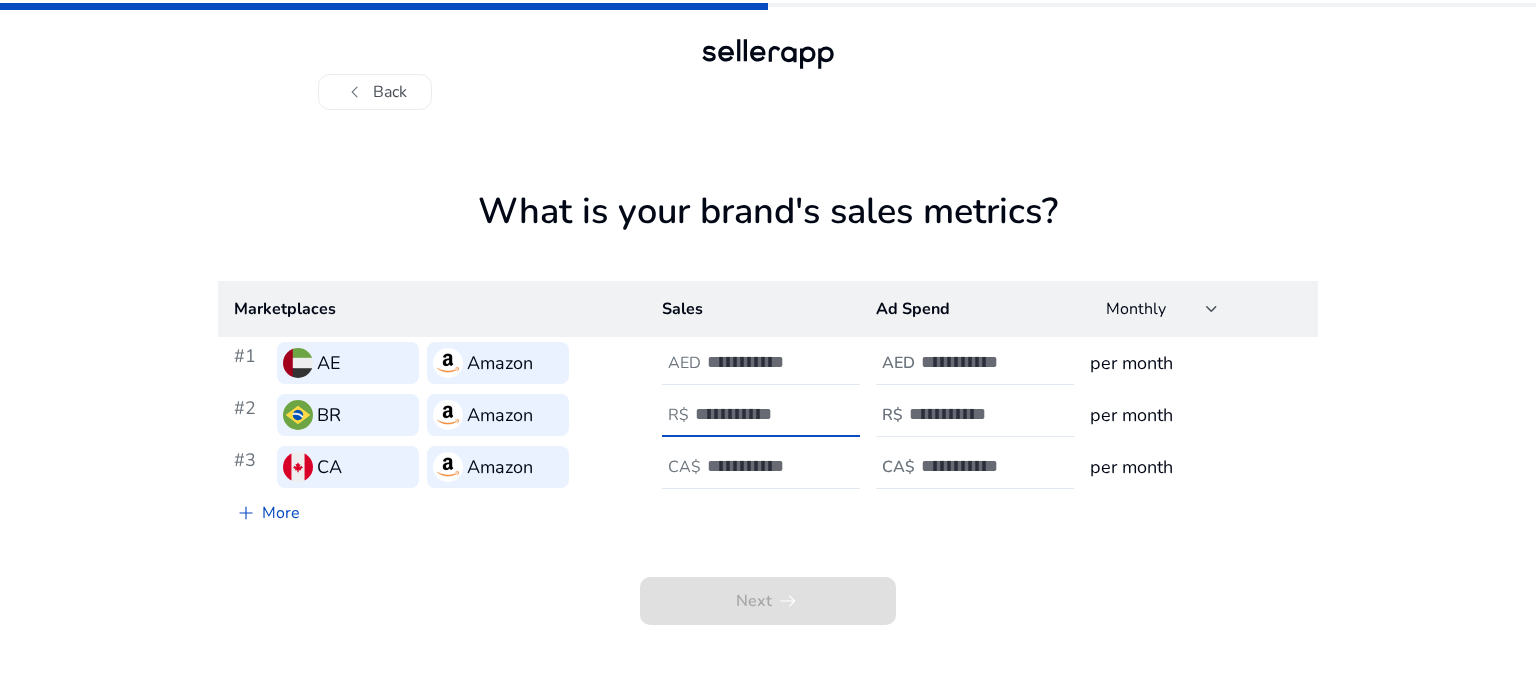 click at bounding box center [762, 414] 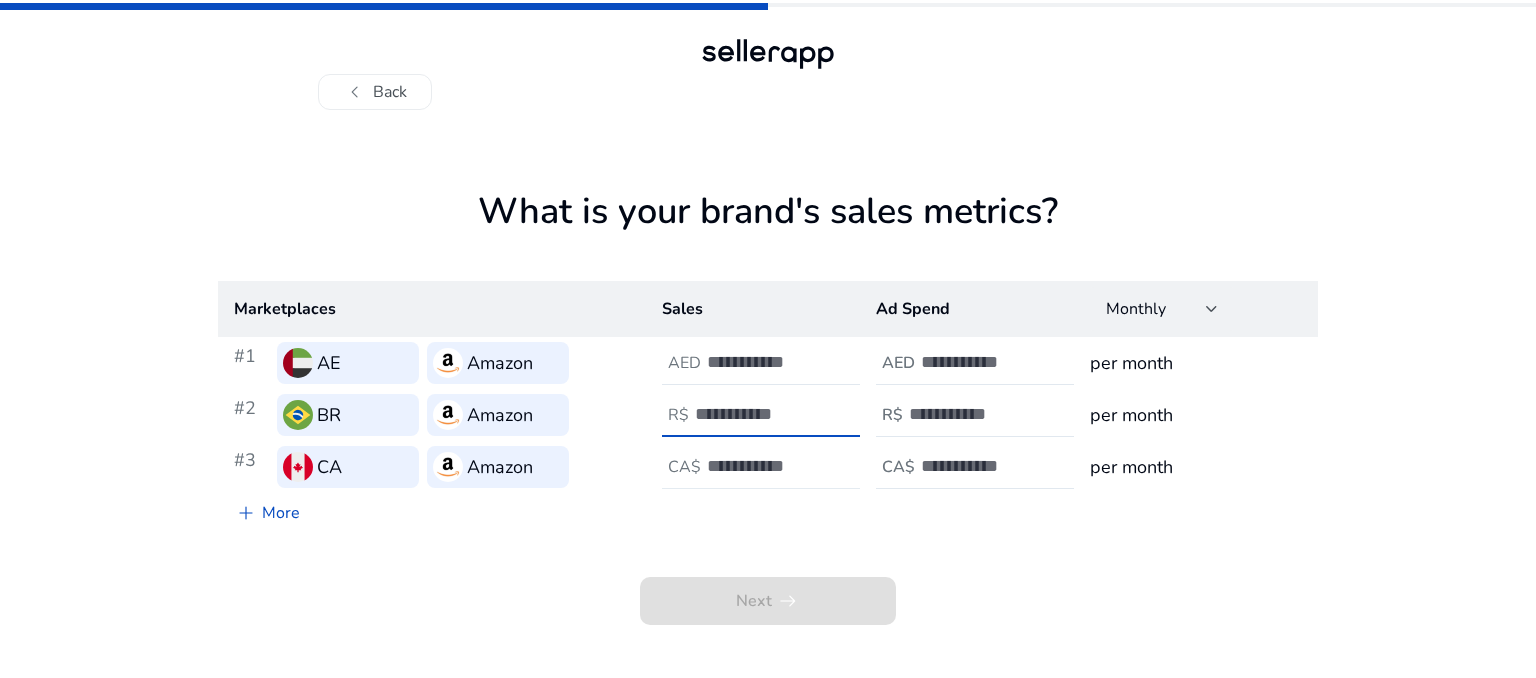 type on "*" 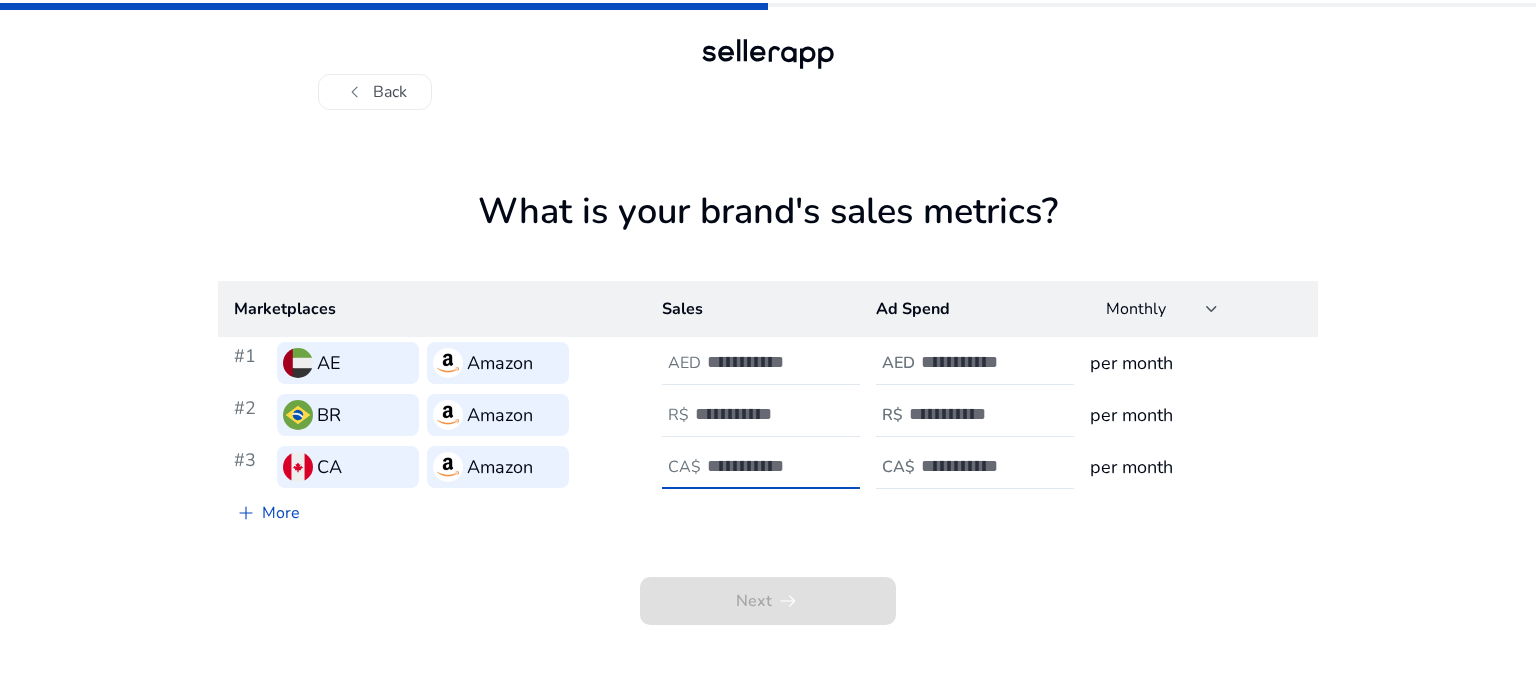 click at bounding box center (774, 466) 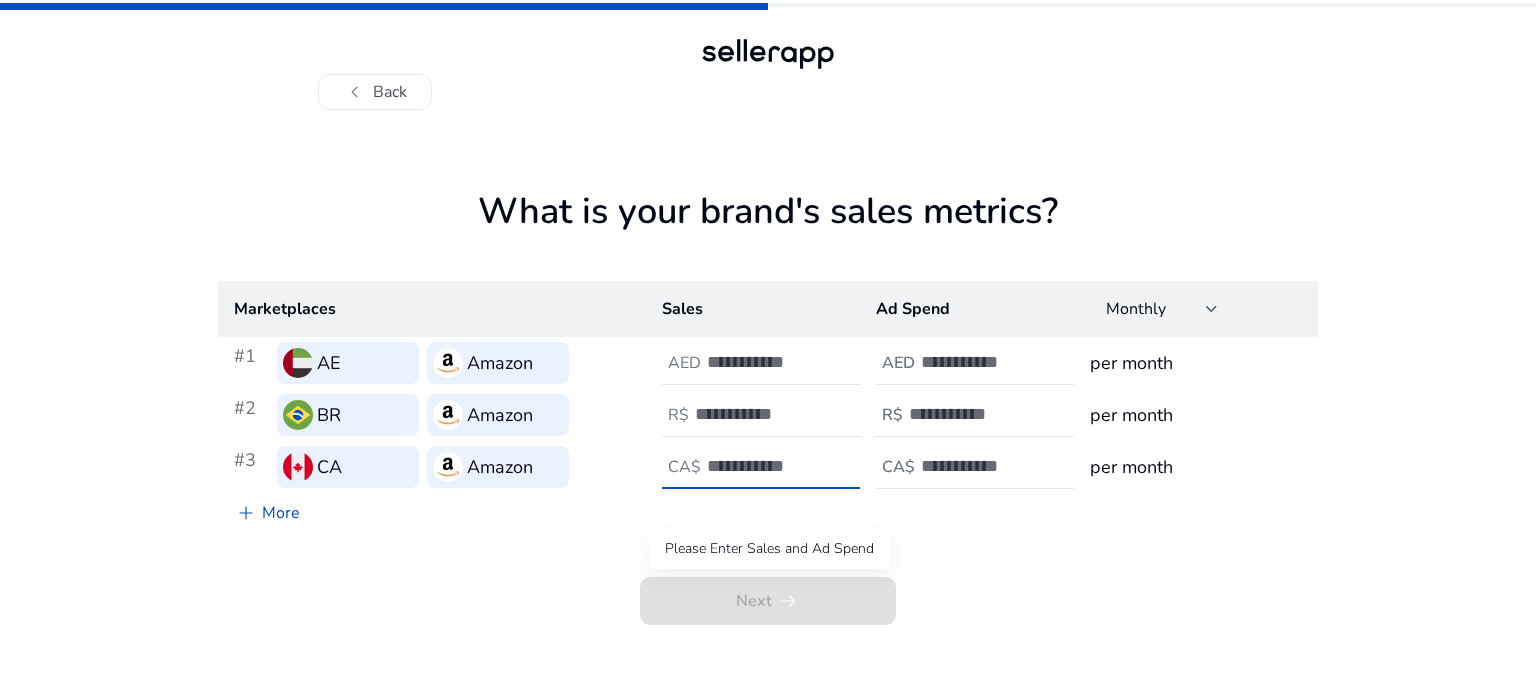 type on "*" 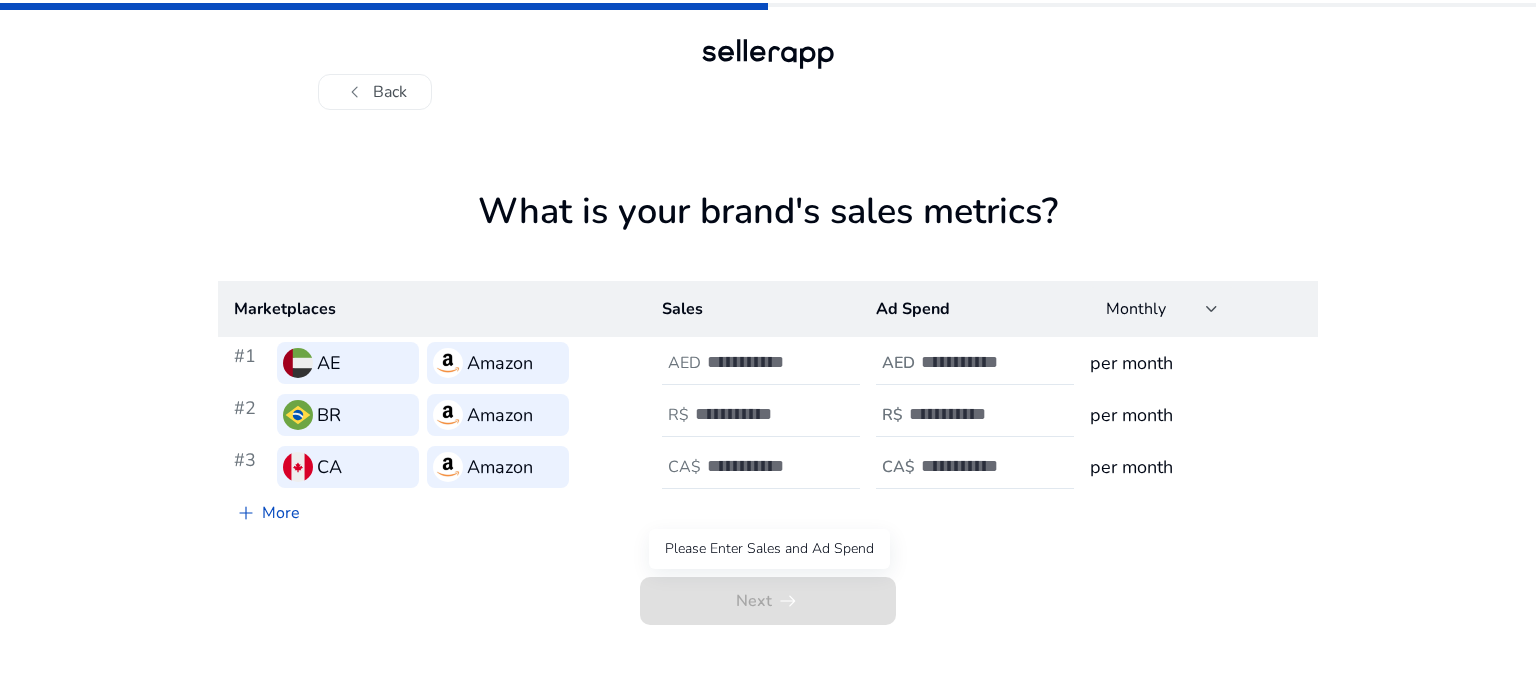 click on "Next   arrow_right_alt" 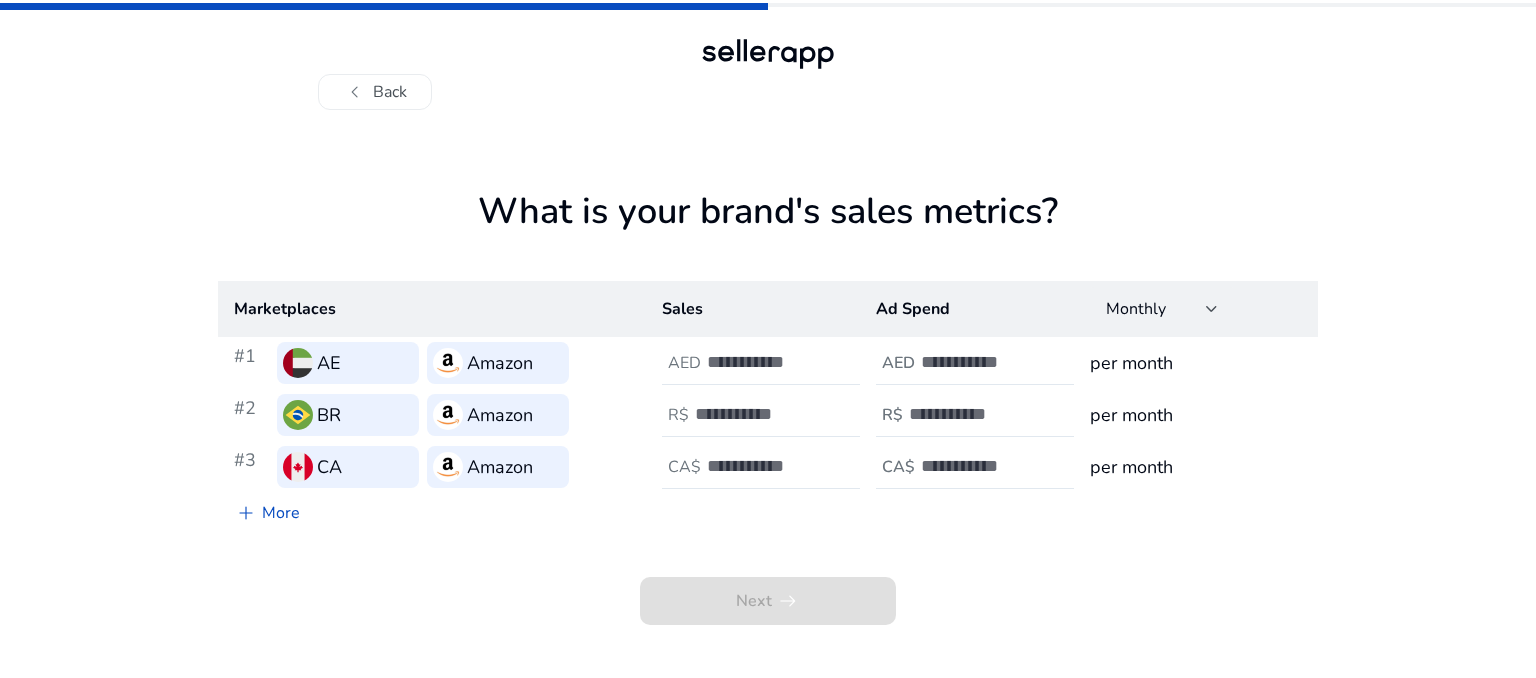 click on "Next   arrow_right_alt" 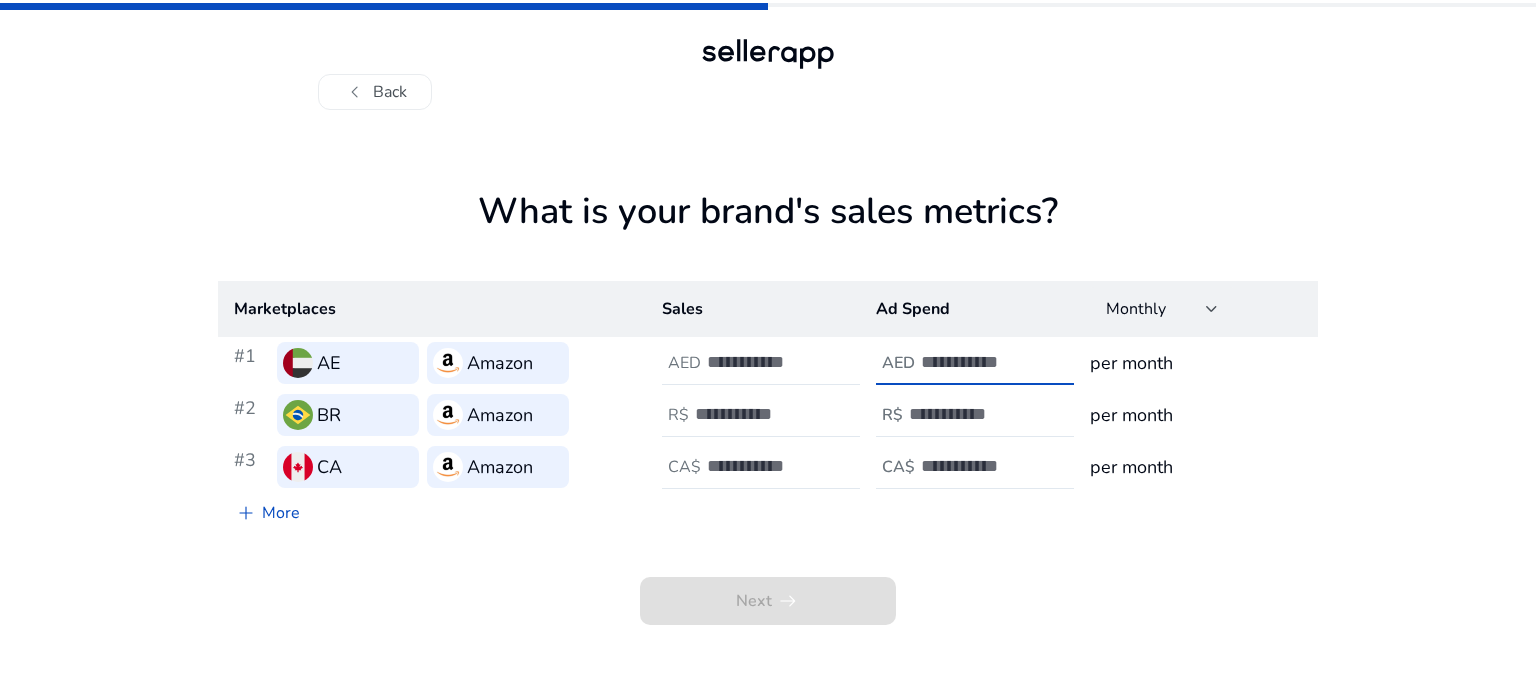 click at bounding box center [988, 362] 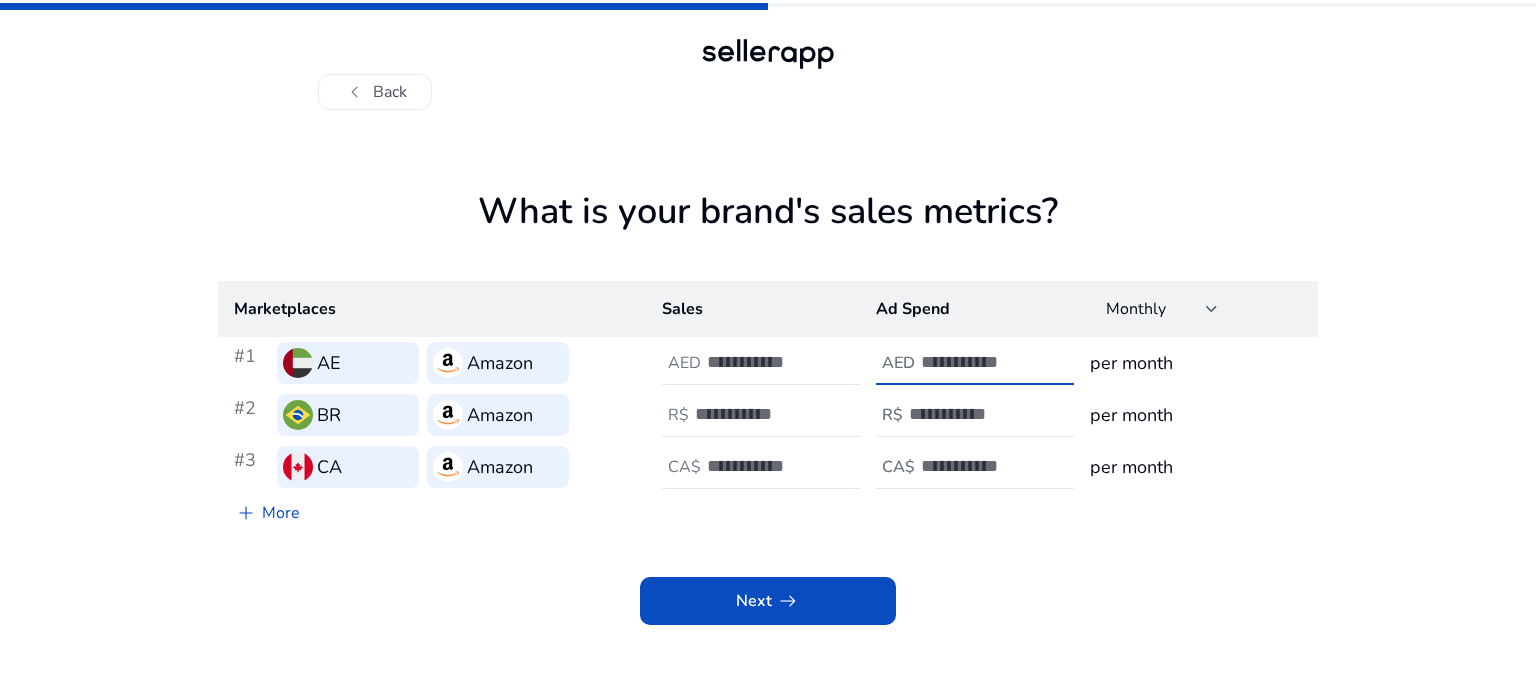 type on "*" 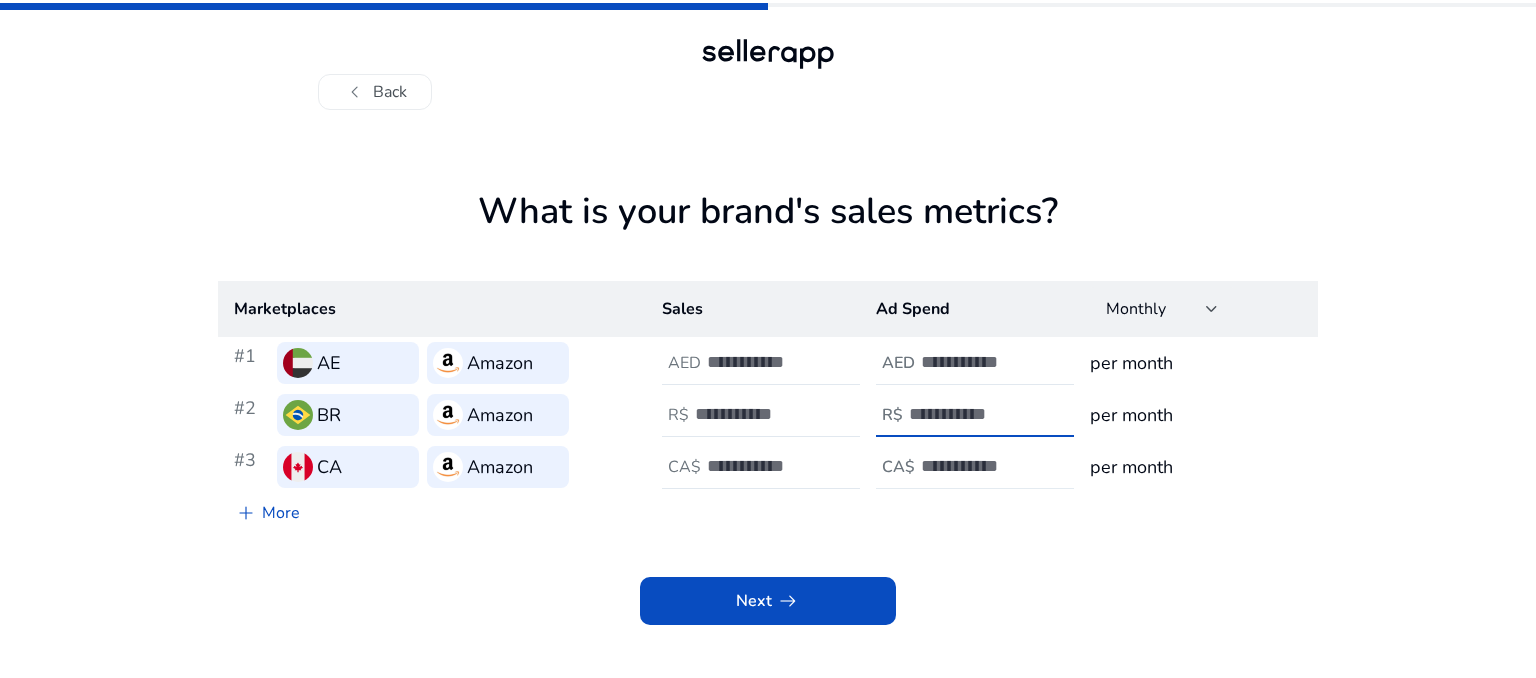 type on "*" 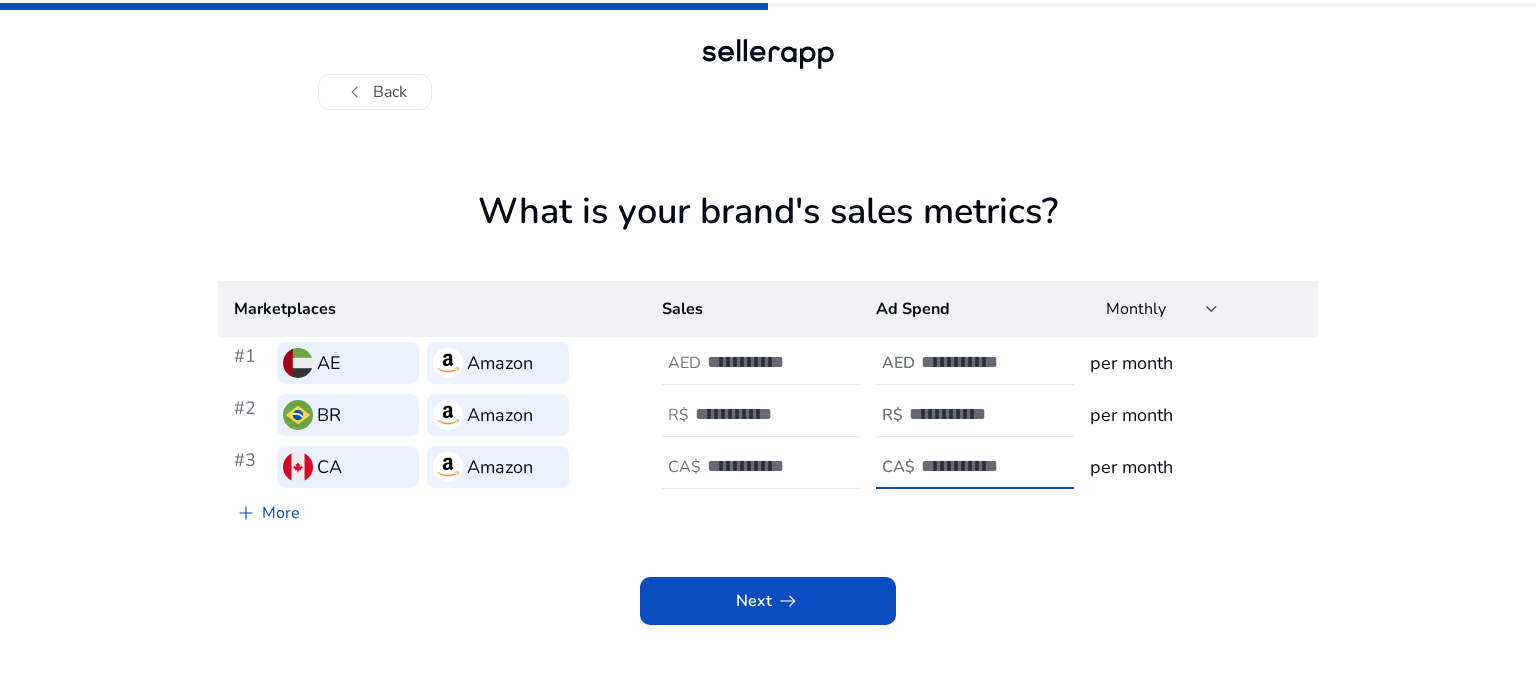 click at bounding box center [988, 466] 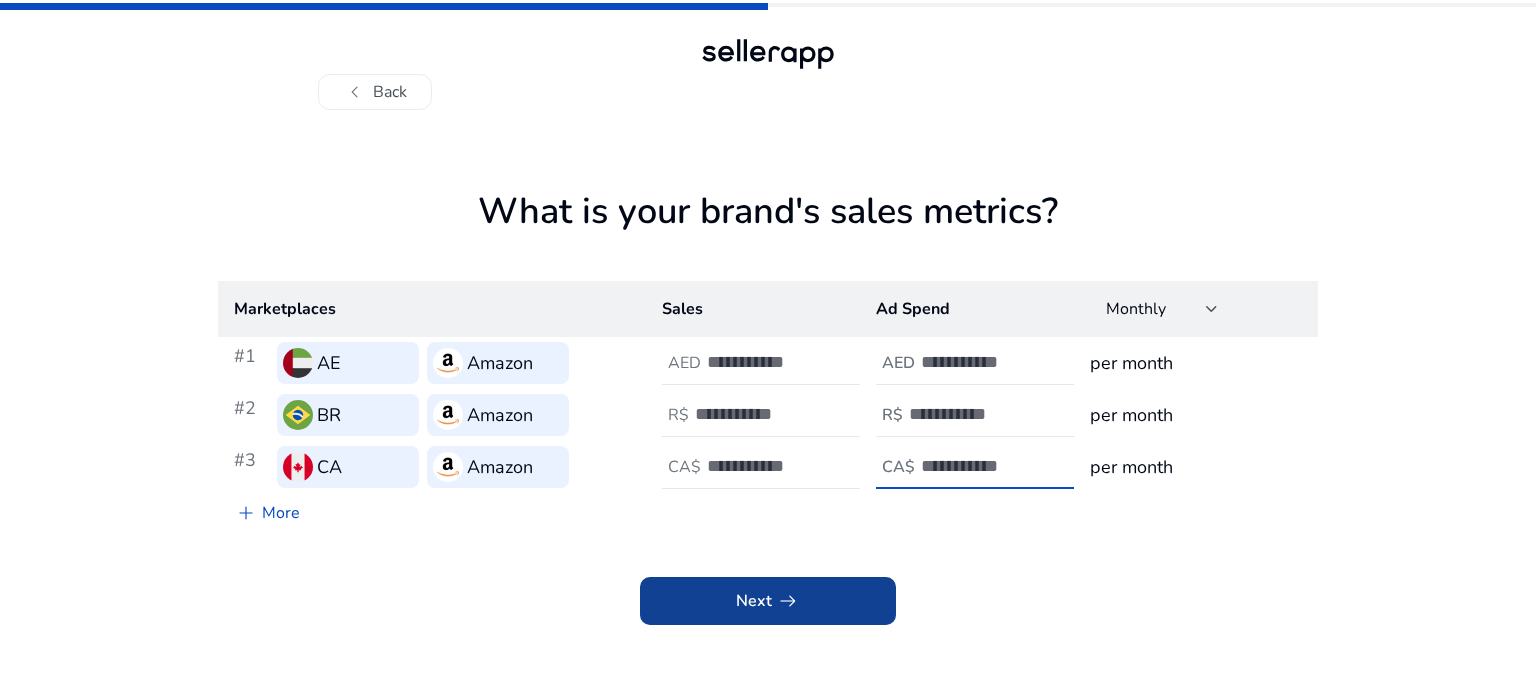 type on "*" 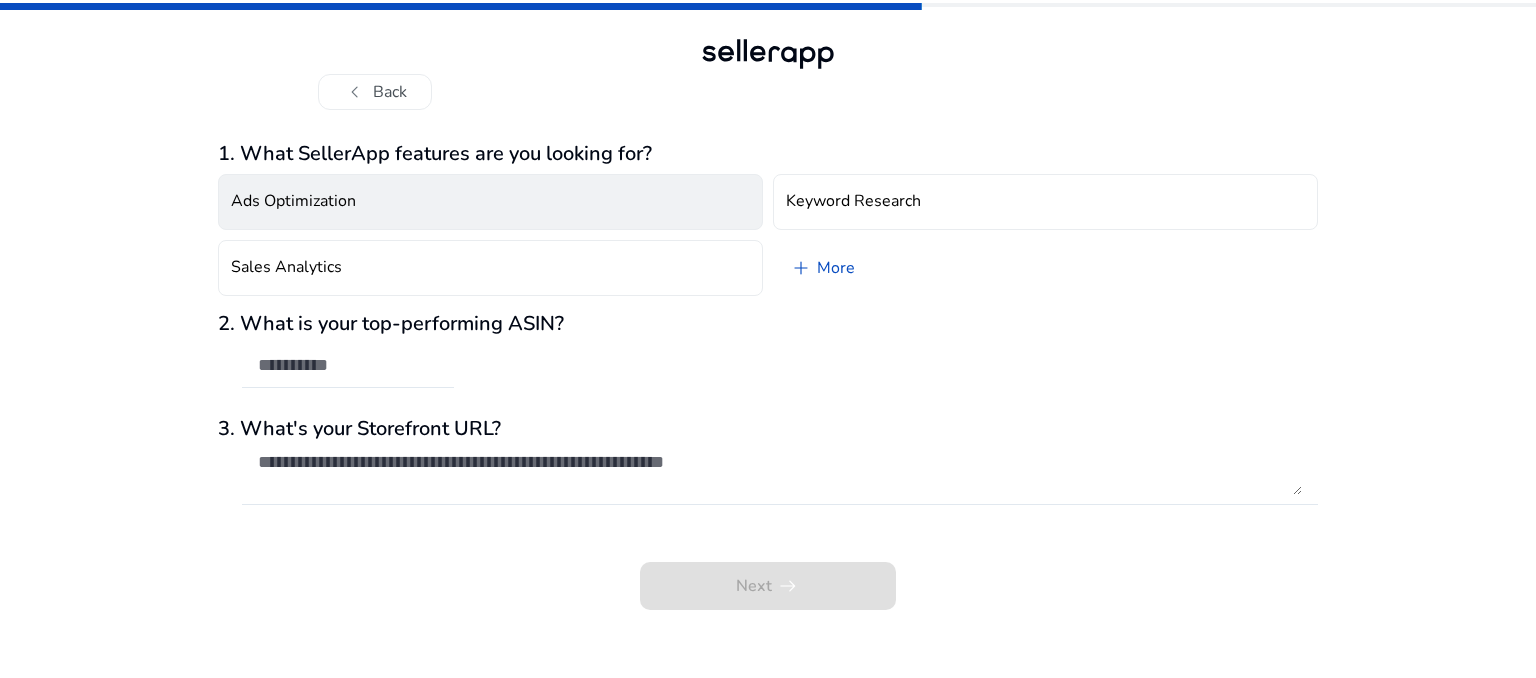 click on "Ads Optimization" 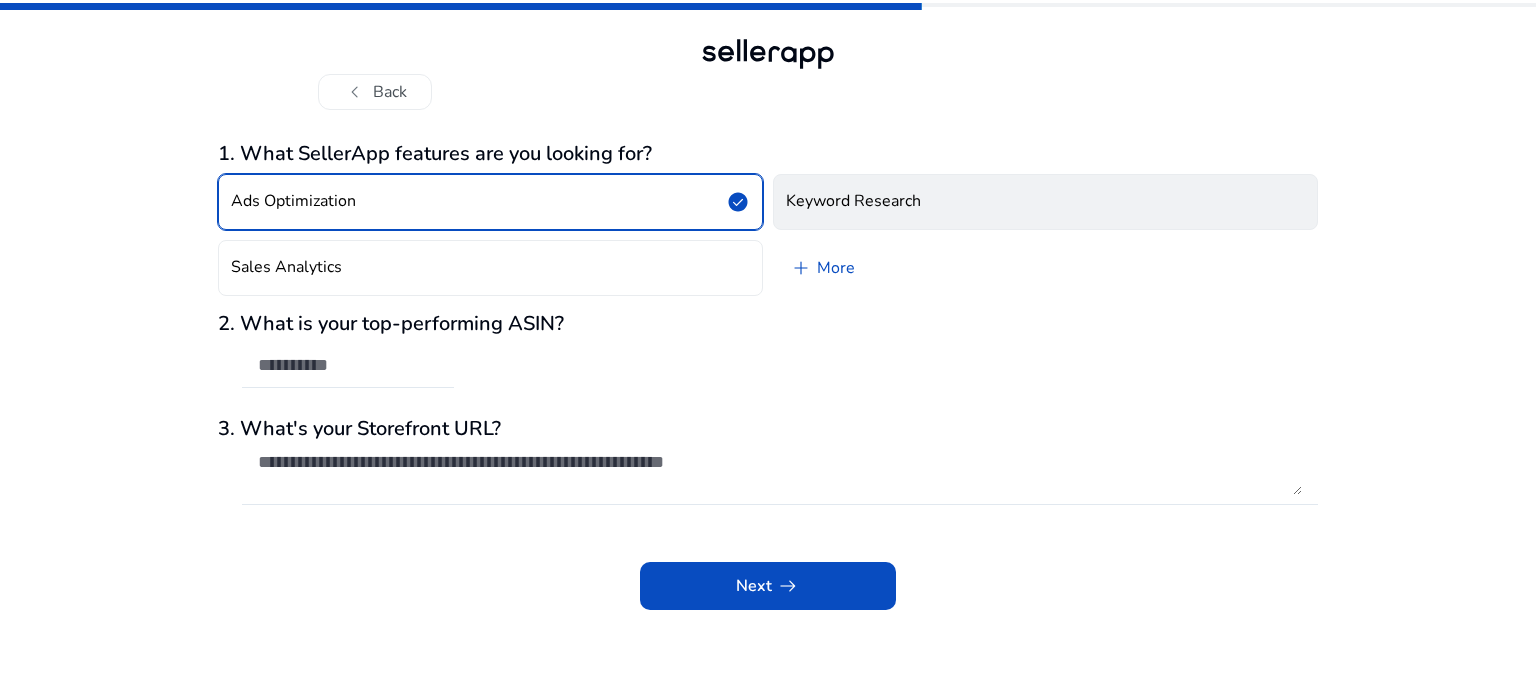 click on "Keyword Research" 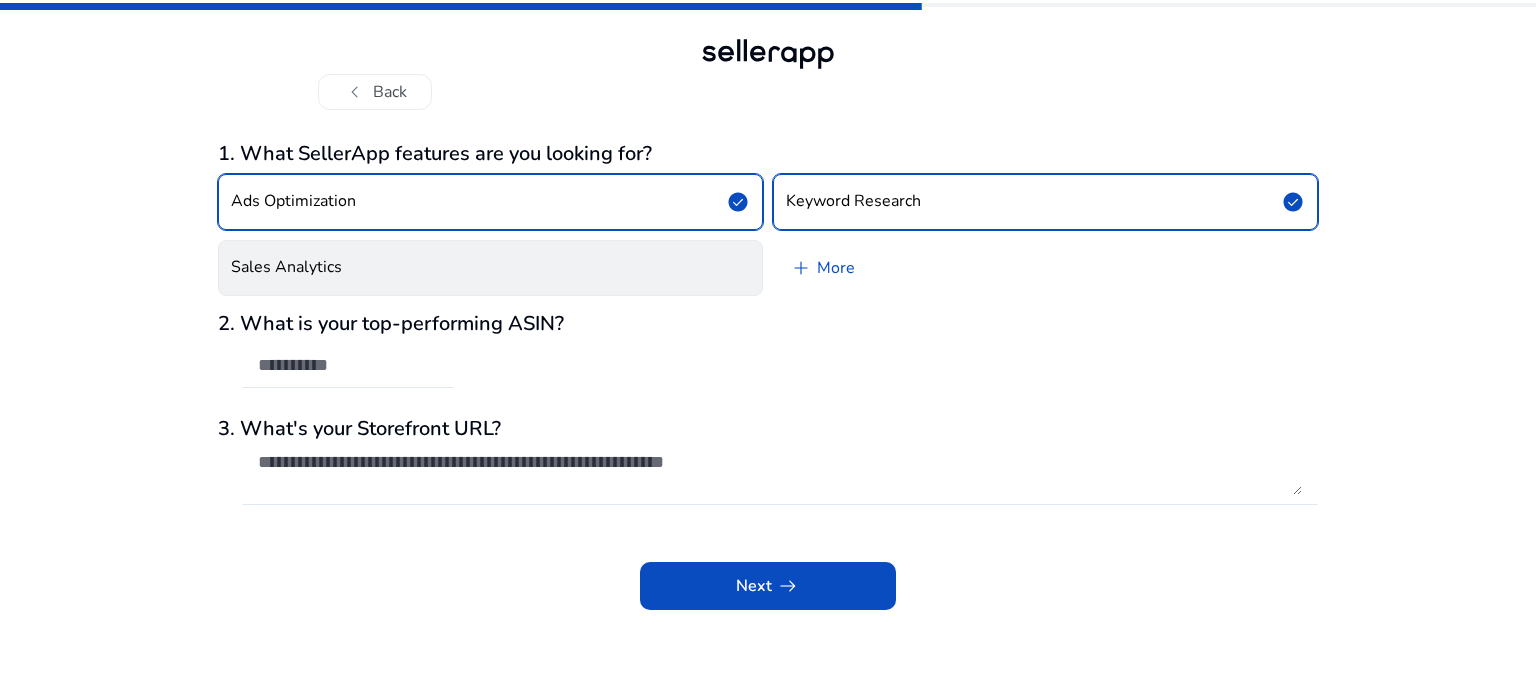 click on "Sales Analytics" 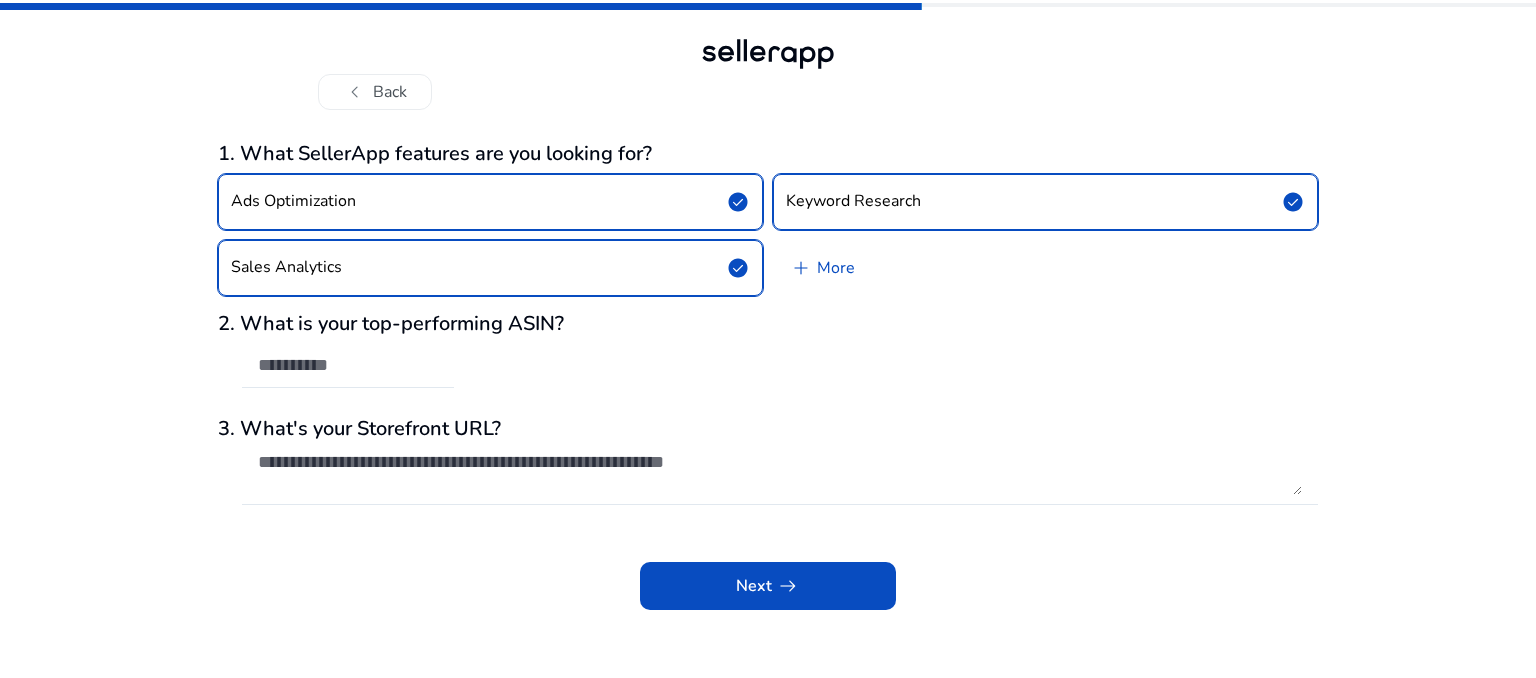 click on "Ads Optimization  check_circle" 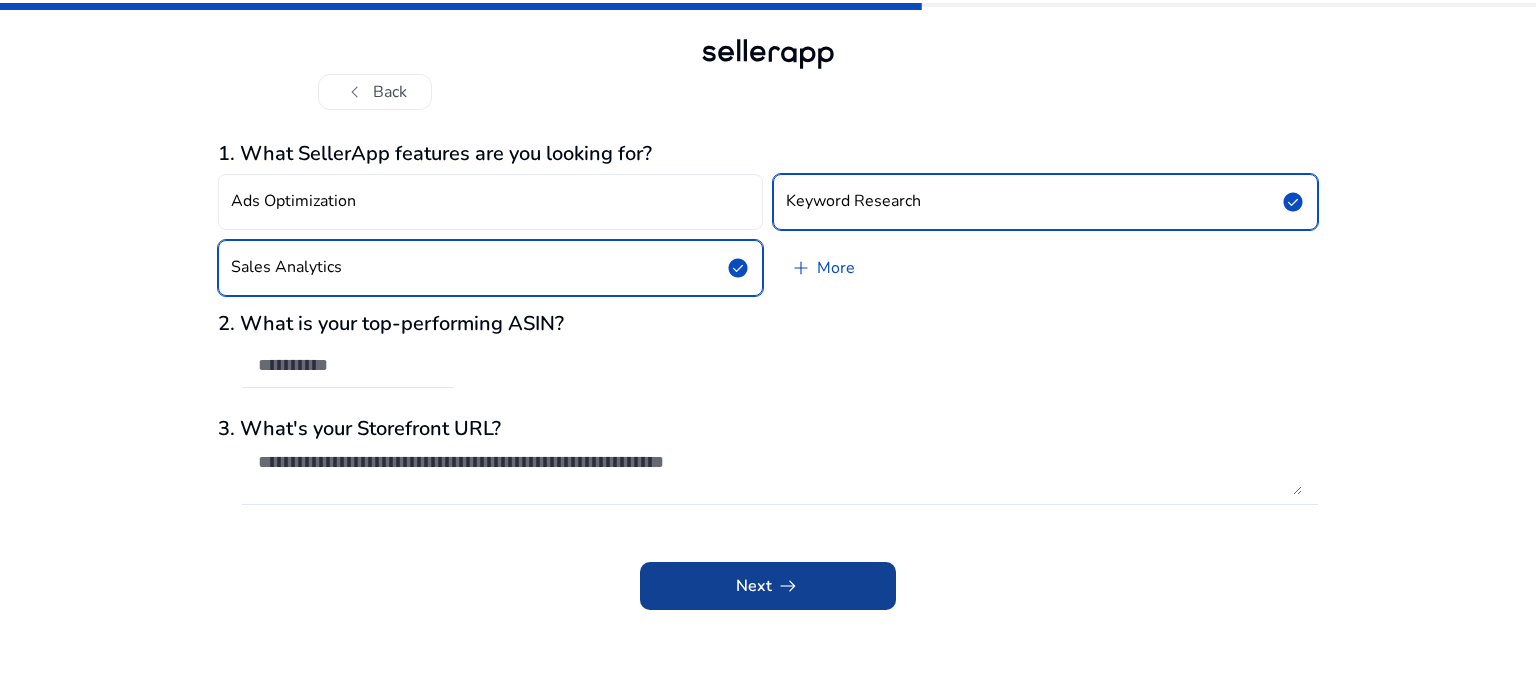 click 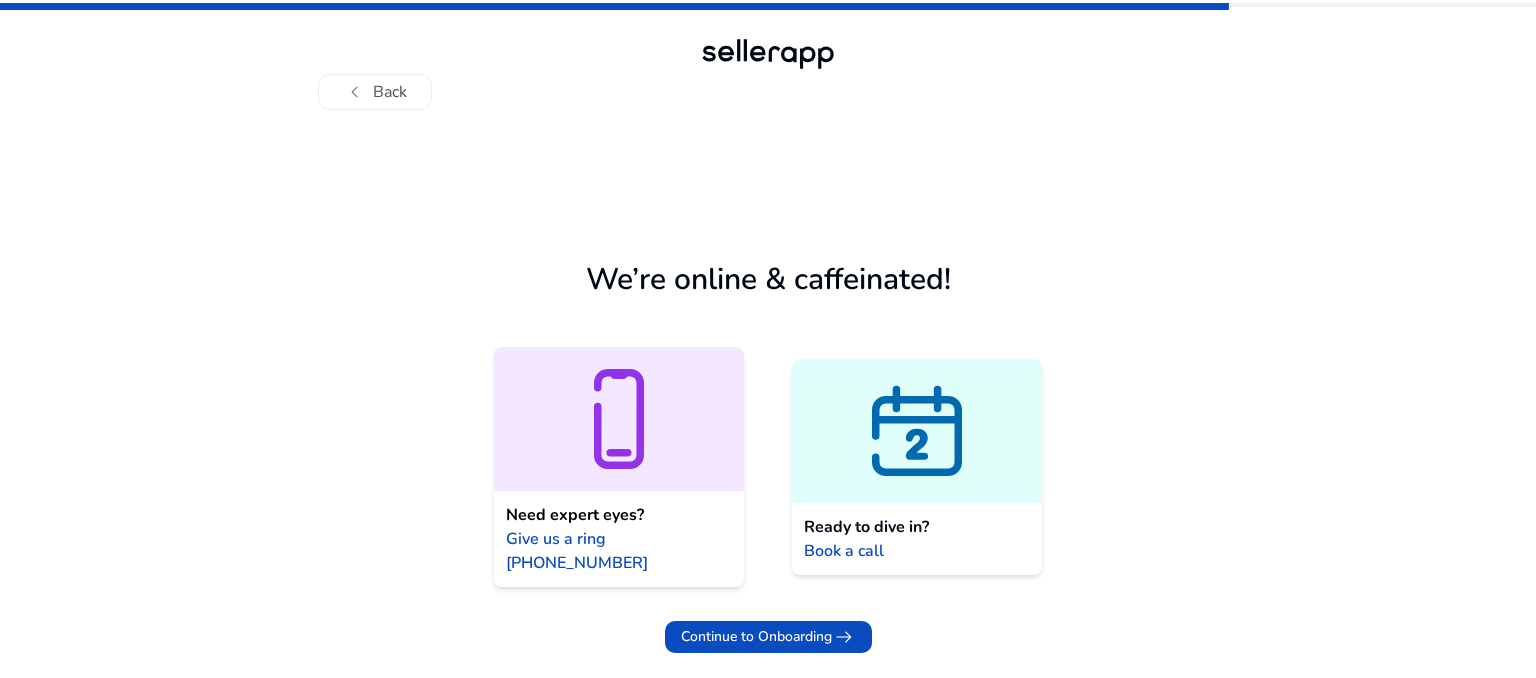 click 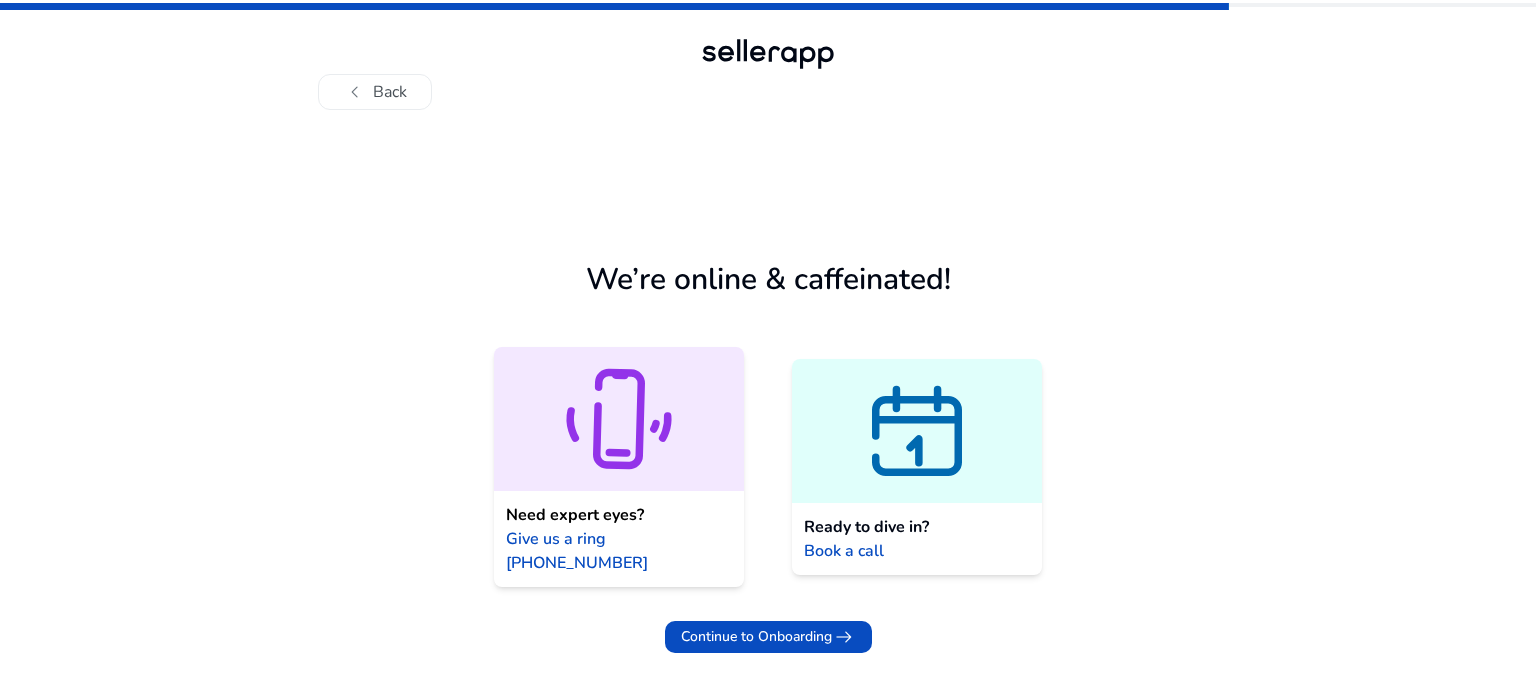 click 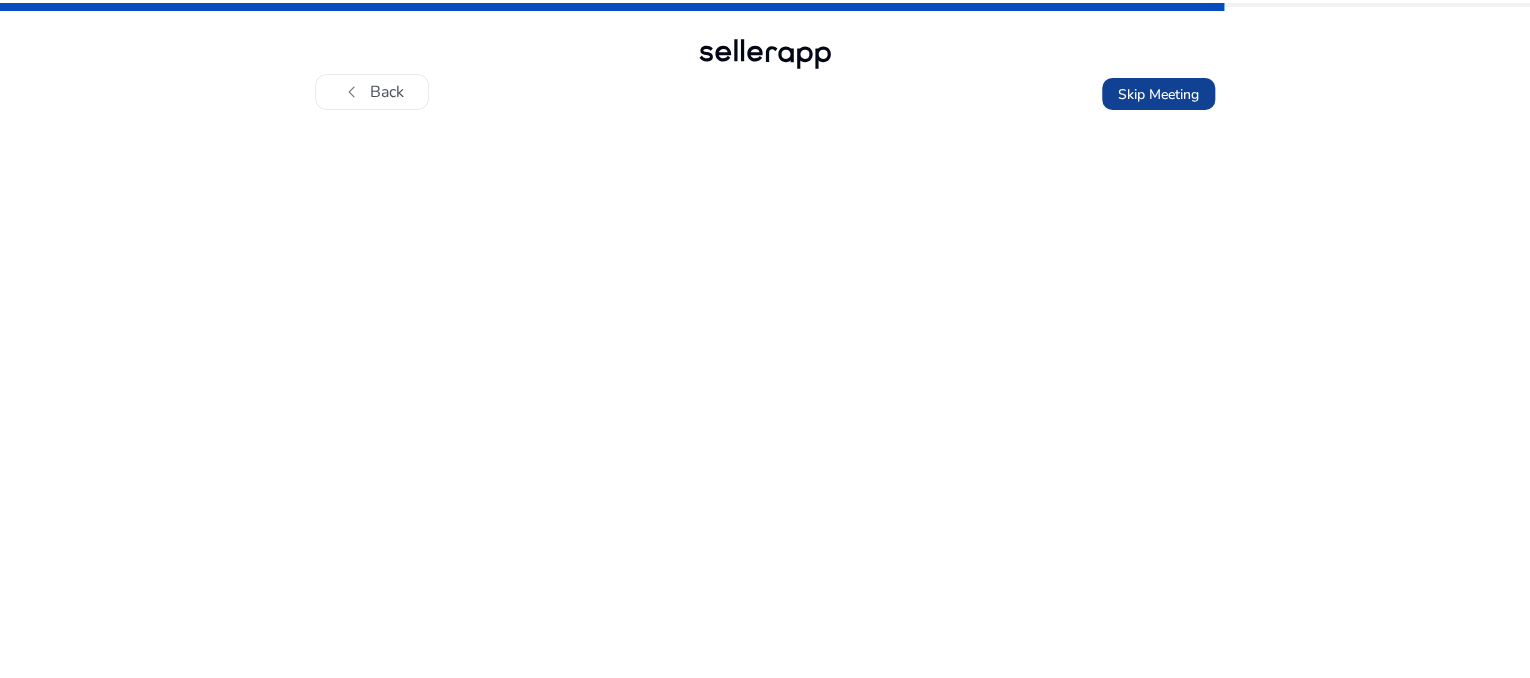click on "Skip Meeting" 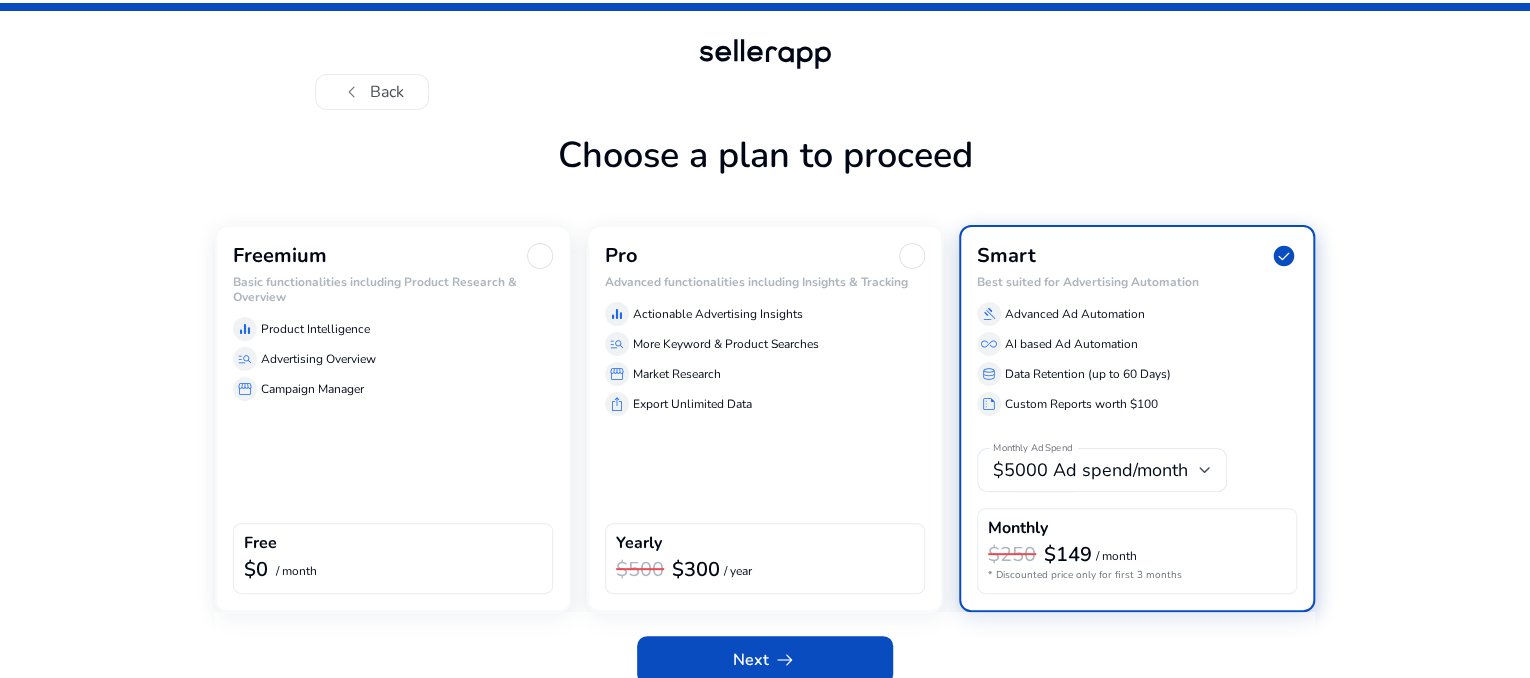 click on "equalizer  Product Intelligence  manage_search  Advertising Overview  storefront  Campaign Manager" 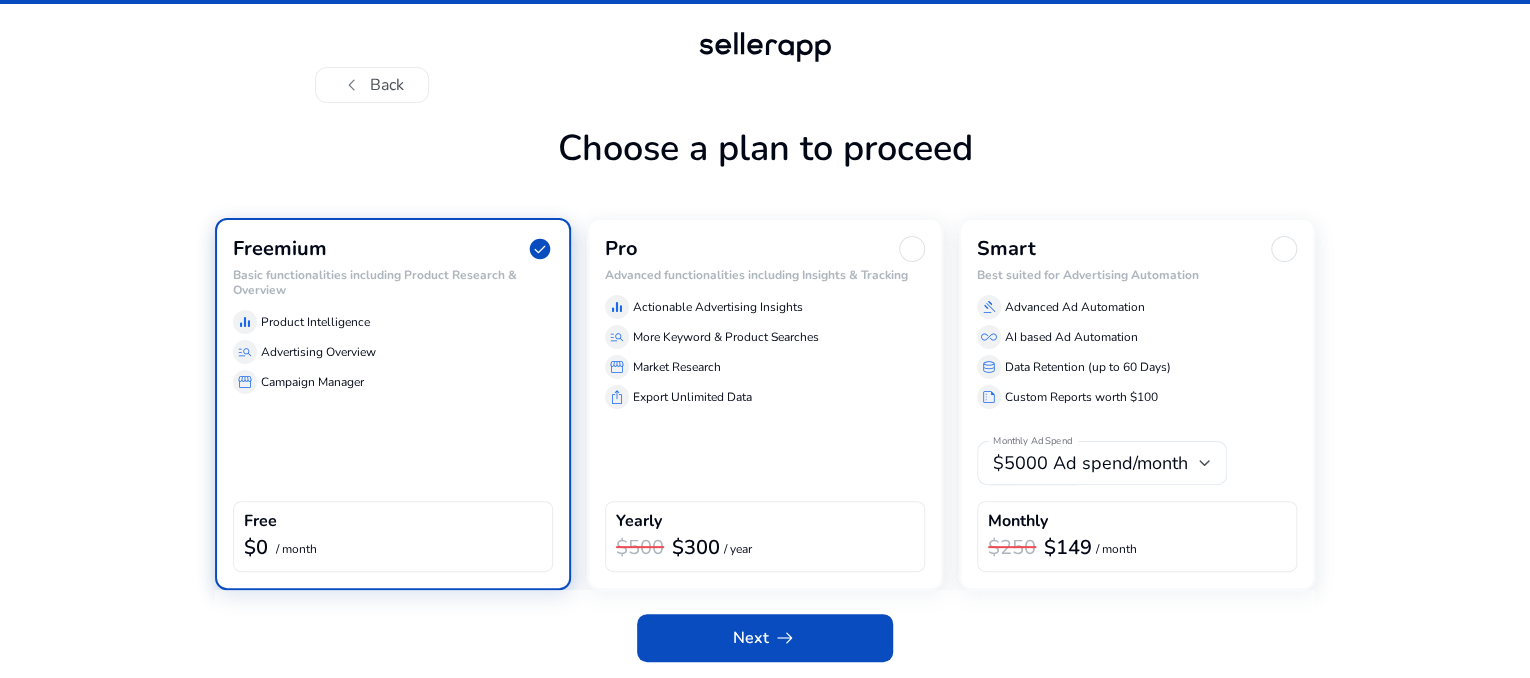 scroll, scrollTop: 70, scrollLeft: 0, axis: vertical 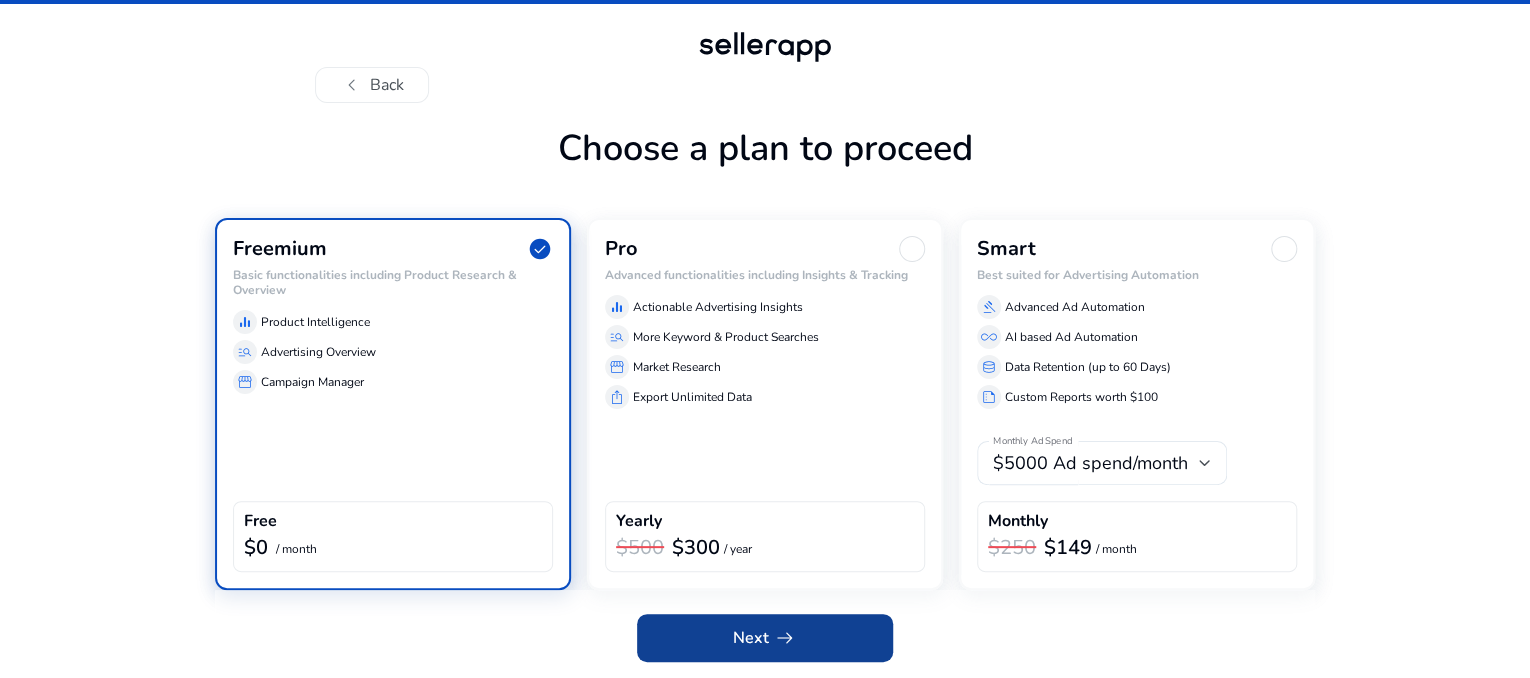 click 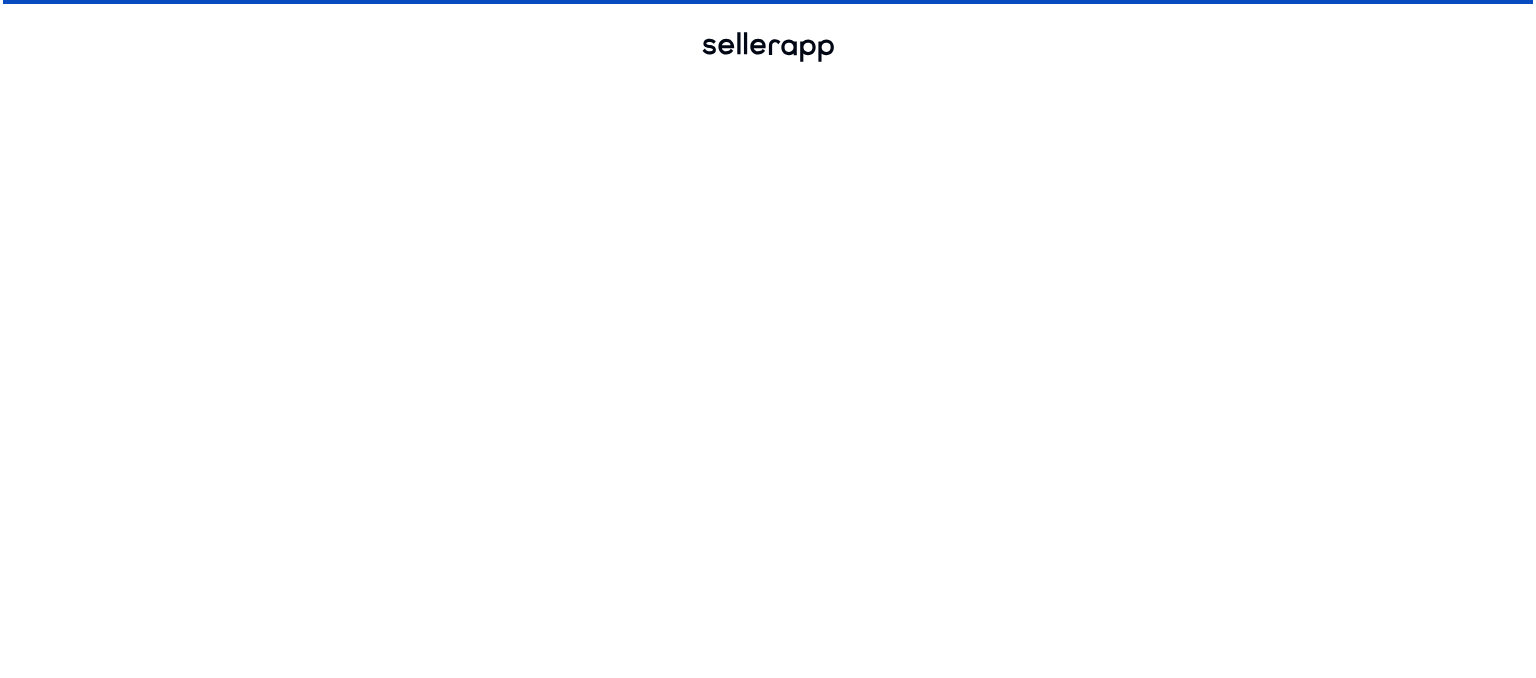 scroll, scrollTop: 0, scrollLeft: 0, axis: both 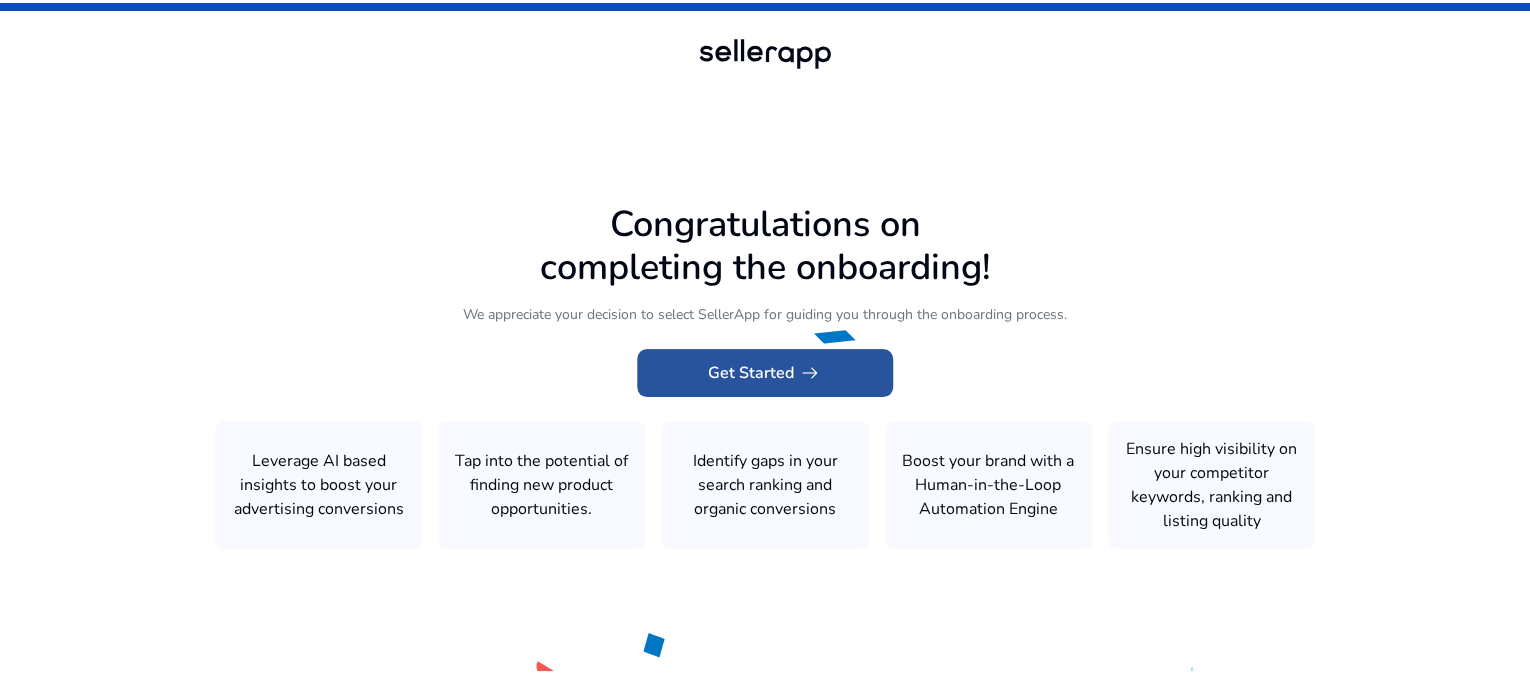 click on "Get Started   arrow_right_alt" 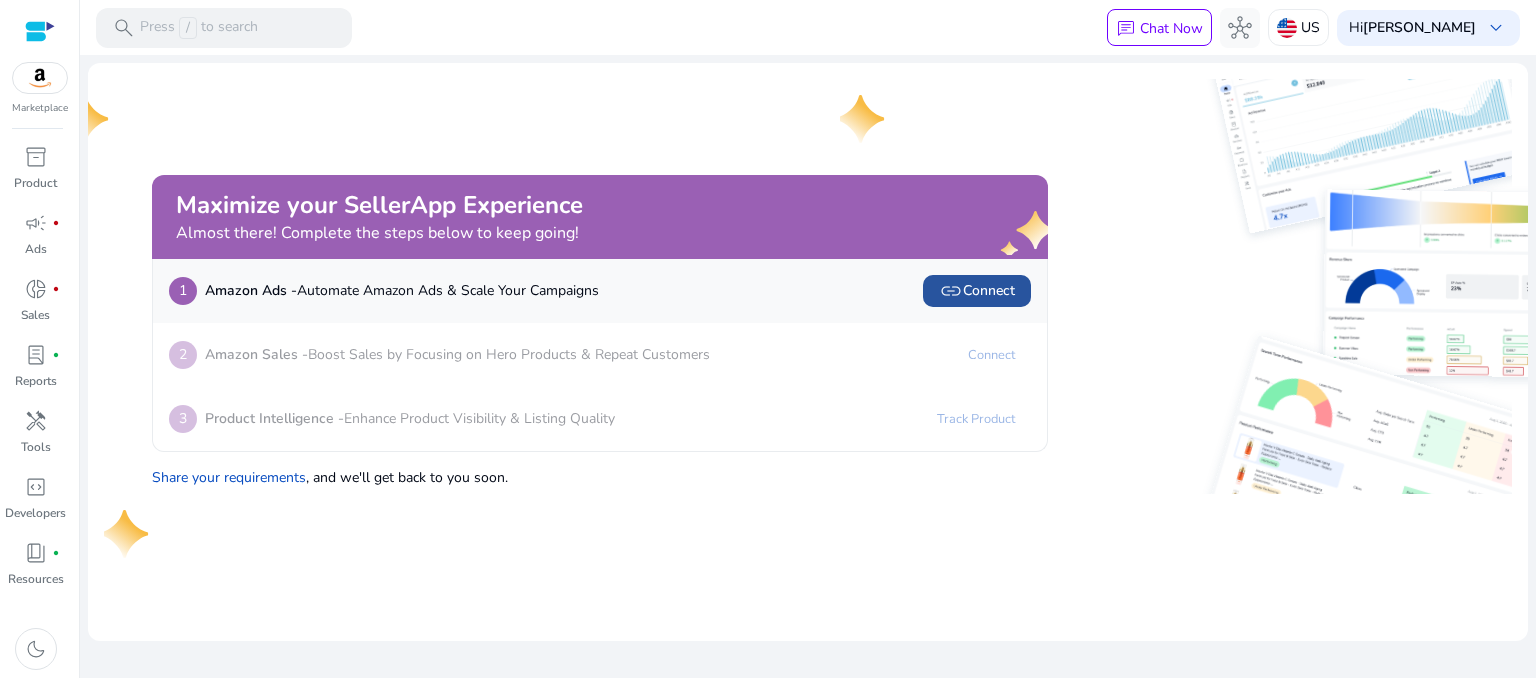 click on "link   Connect" 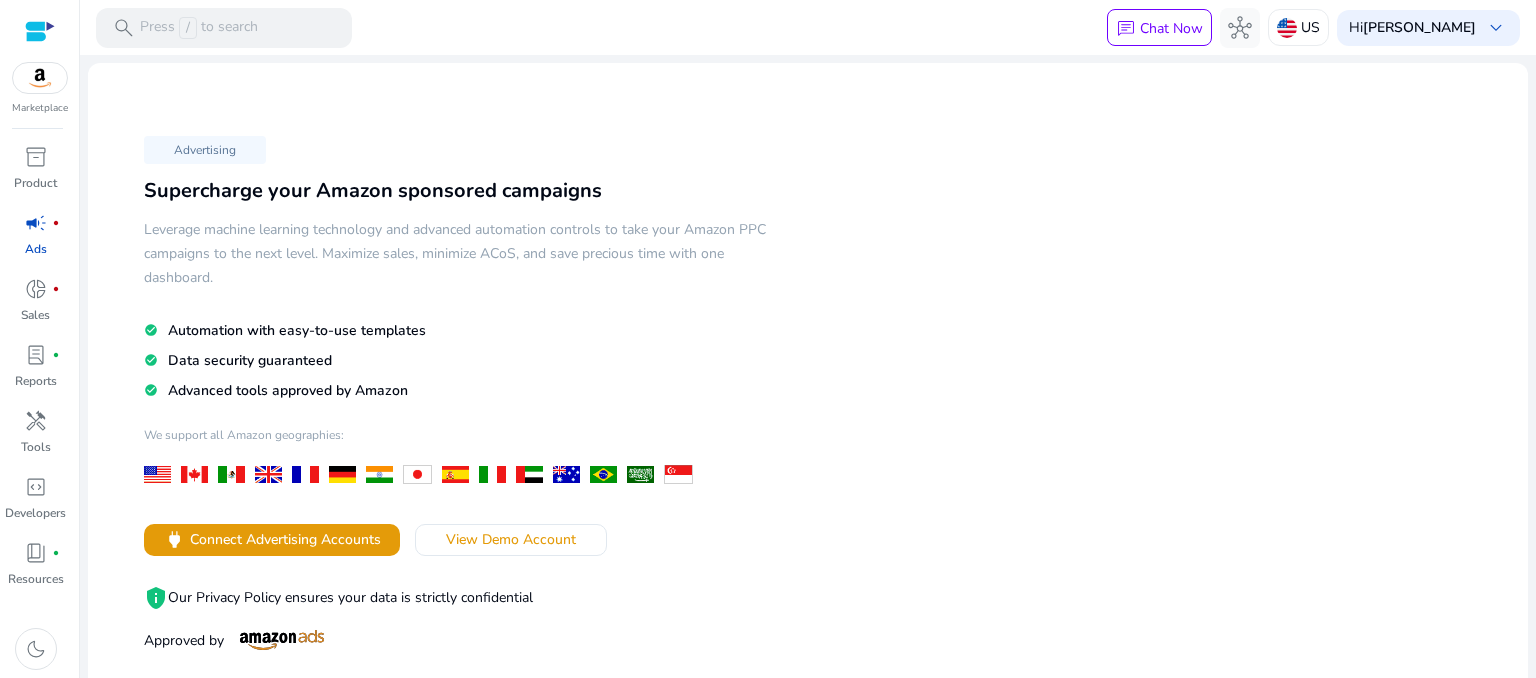 scroll, scrollTop: 0, scrollLeft: 0, axis: both 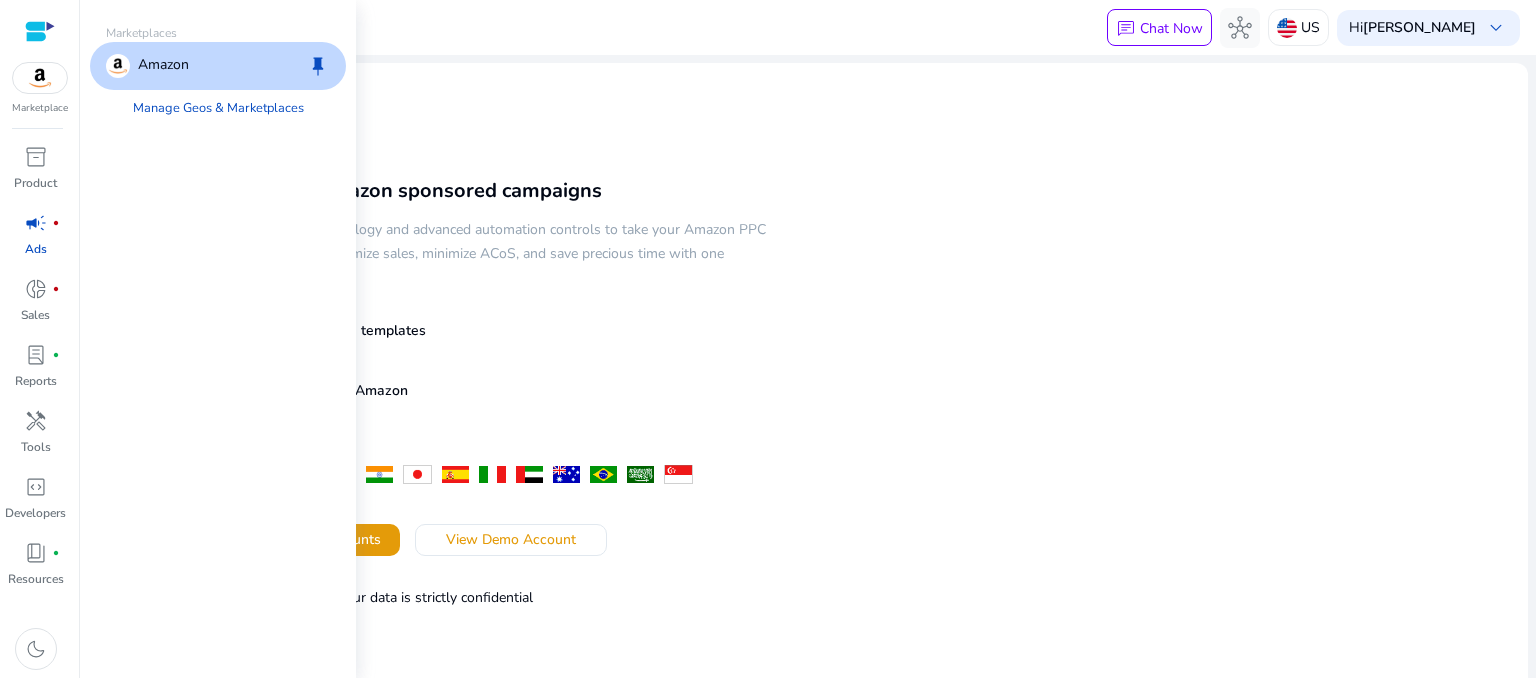 click on "Amazon   keep" at bounding box center [218, 66] 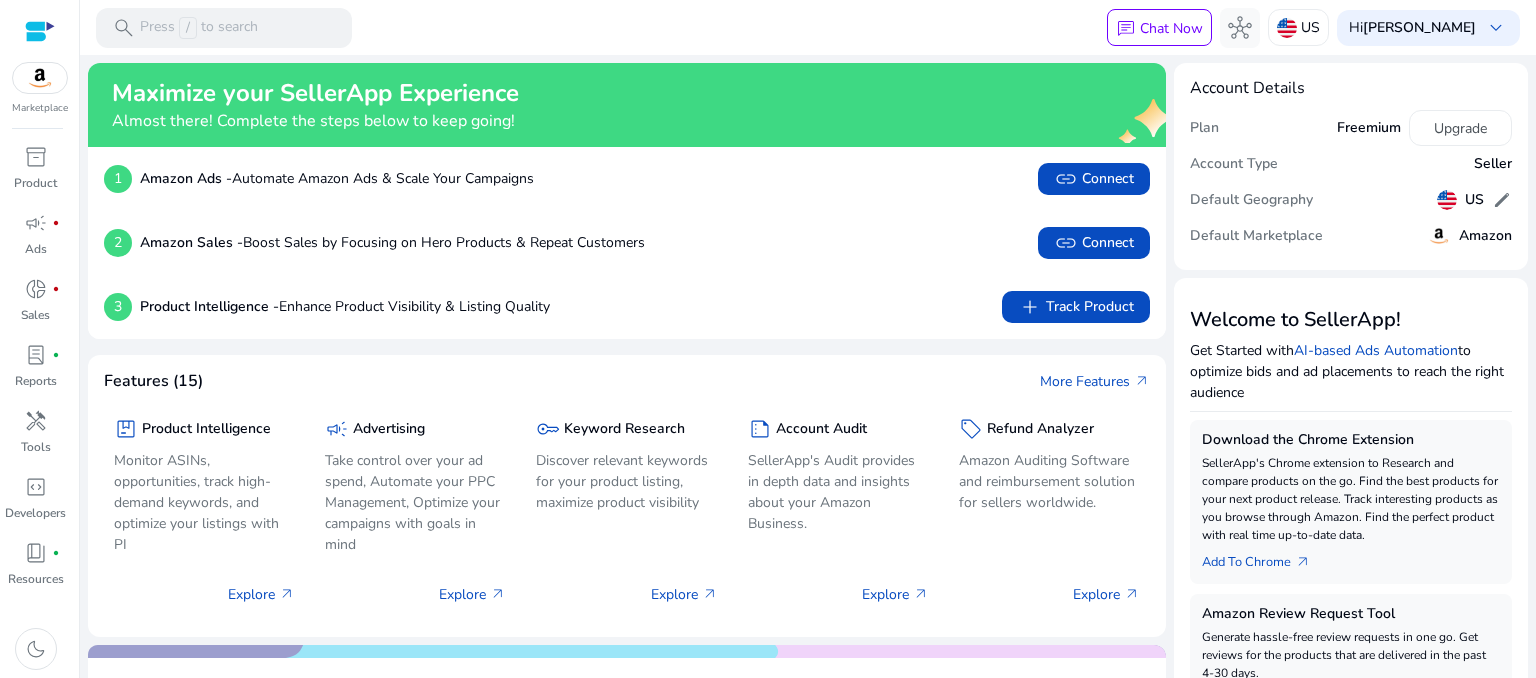 scroll, scrollTop: 0, scrollLeft: 0, axis: both 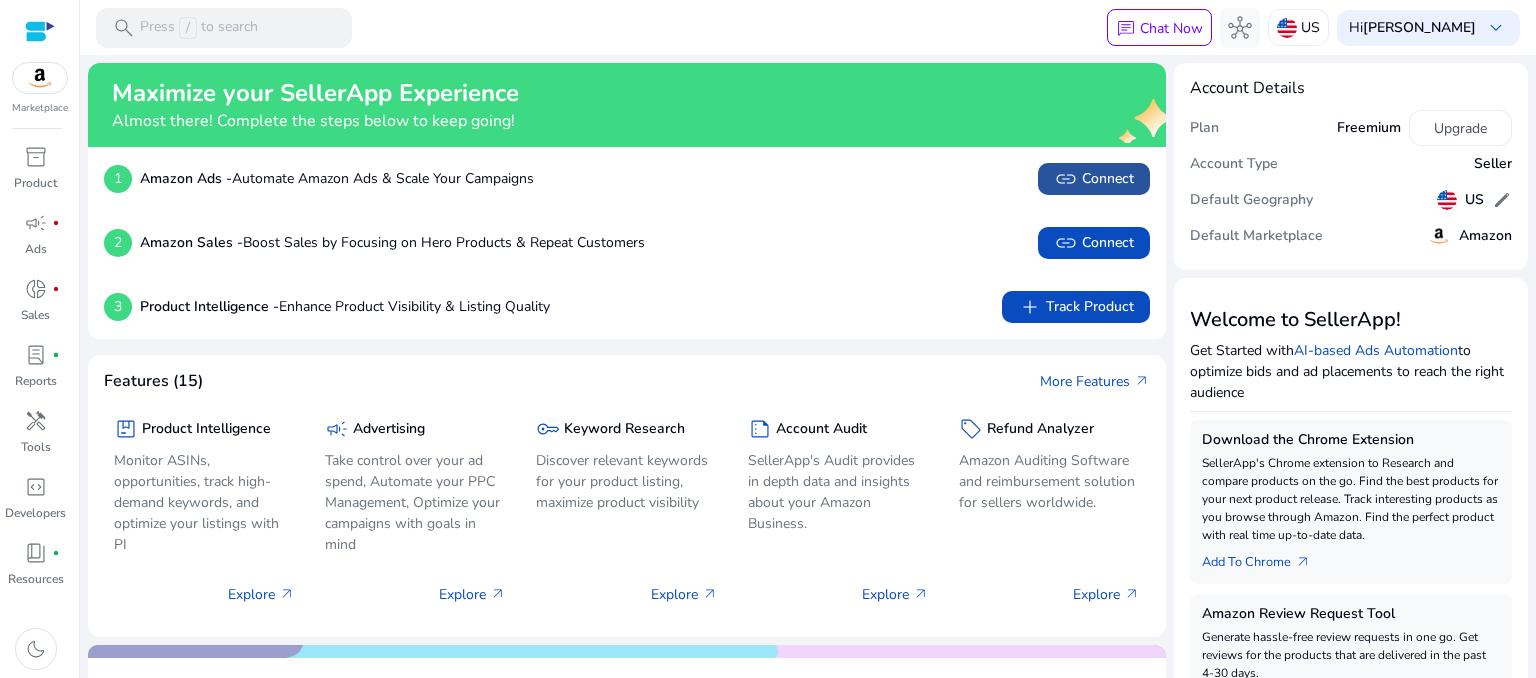 click on "link   Connect" 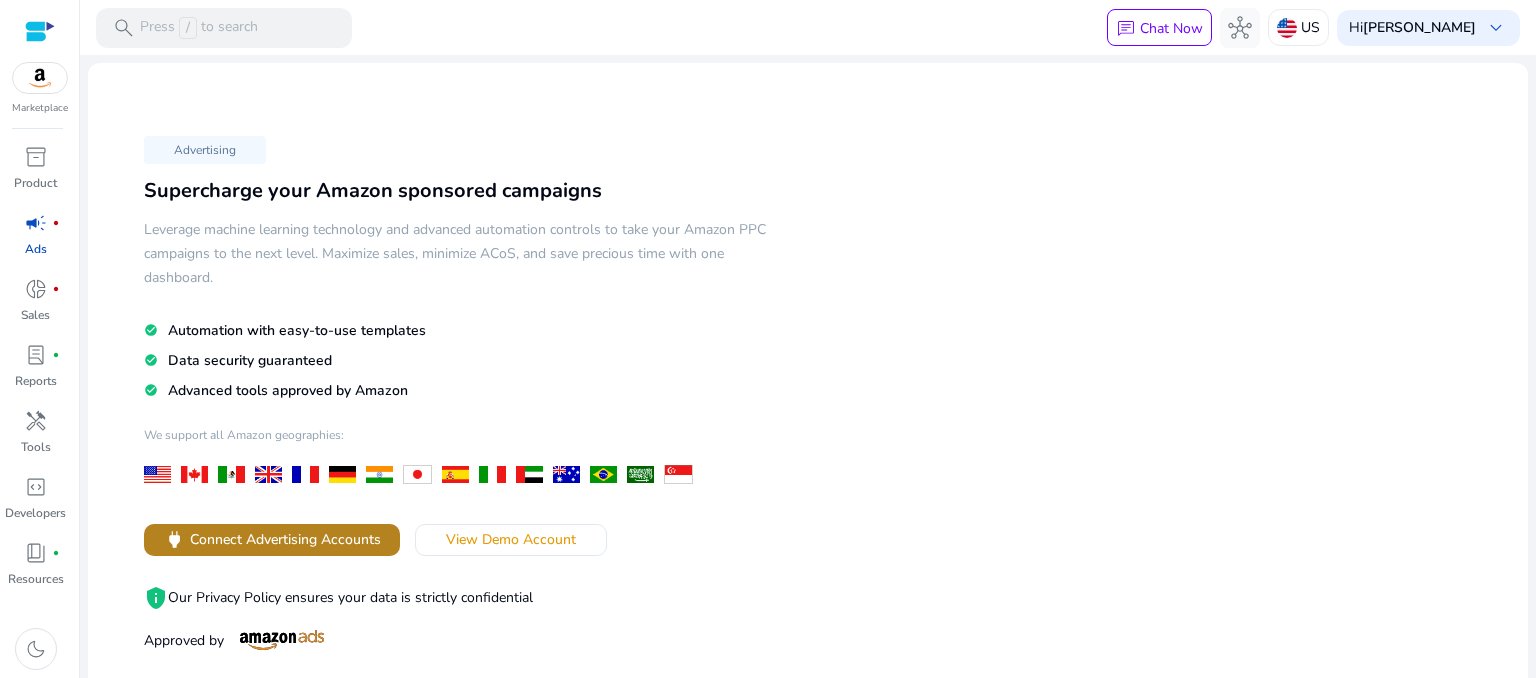 click on "Connect Advertising Accounts" 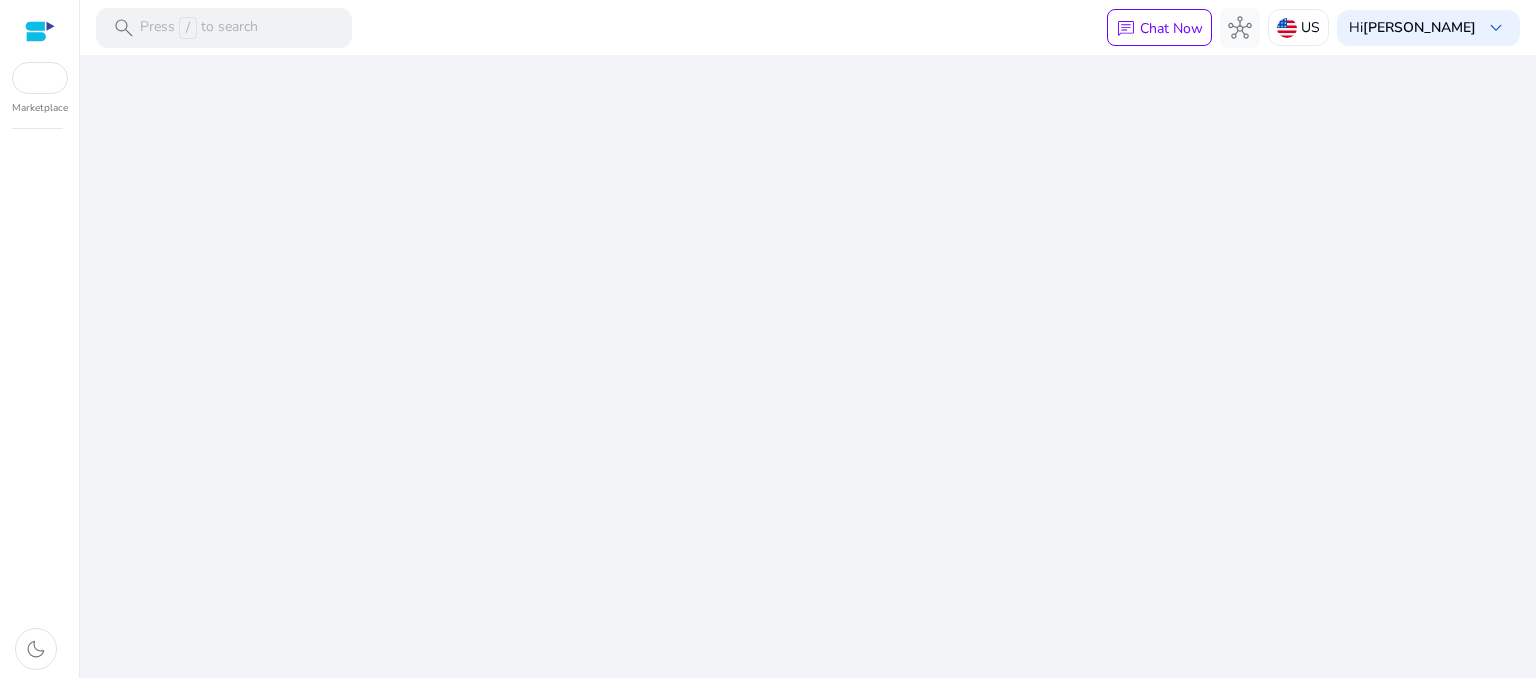 scroll, scrollTop: 0, scrollLeft: 0, axis: both 